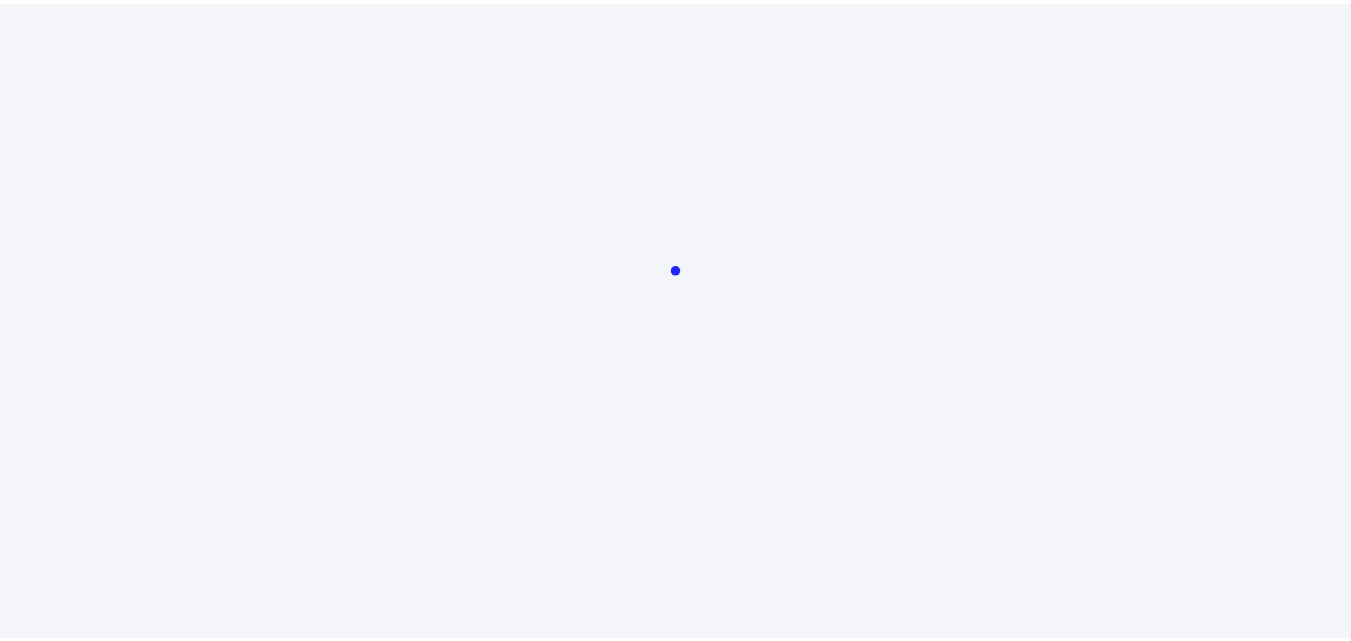 scroll, scrollTop: 0, scrollLeft: 0, axis: both 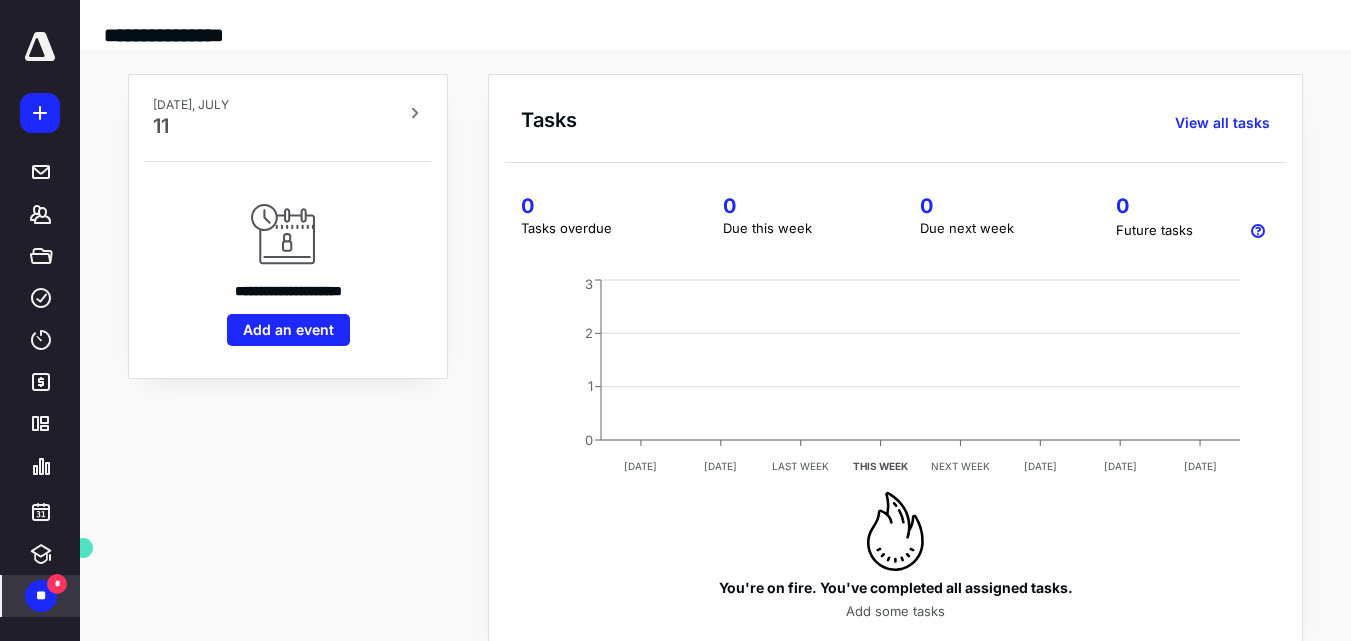click on "**" at bounding box center (41, 596) 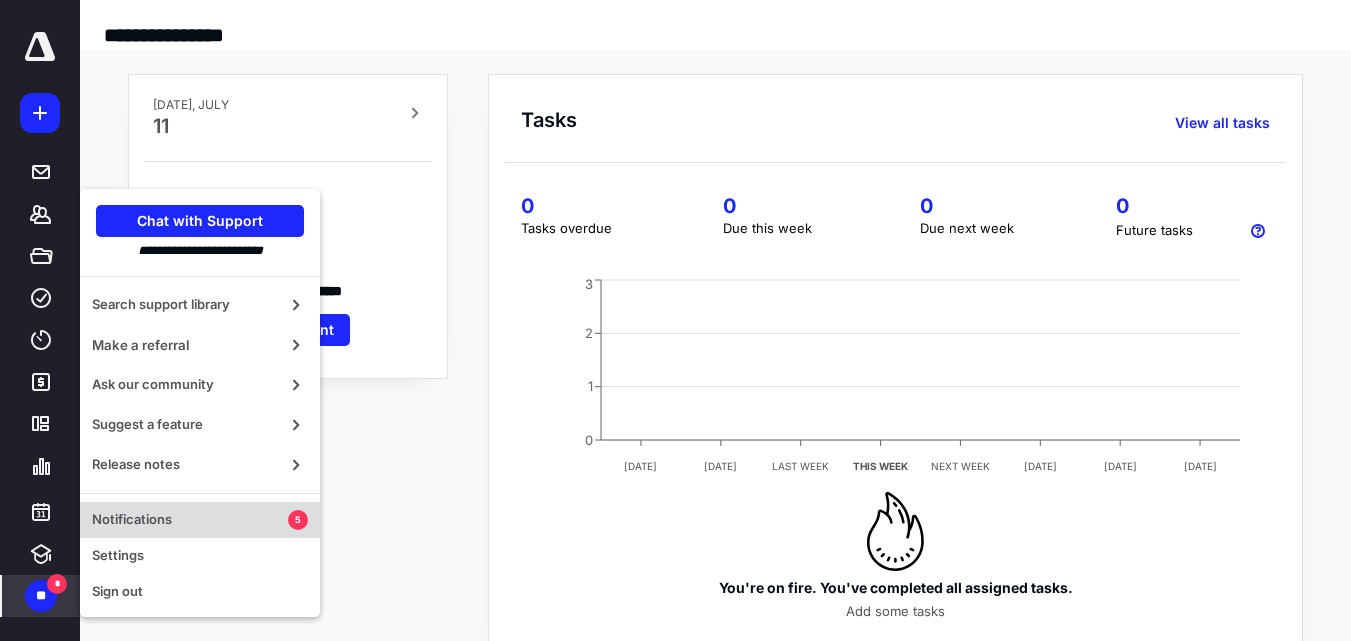 click on "Notifications" at bounding box center [190, 520] 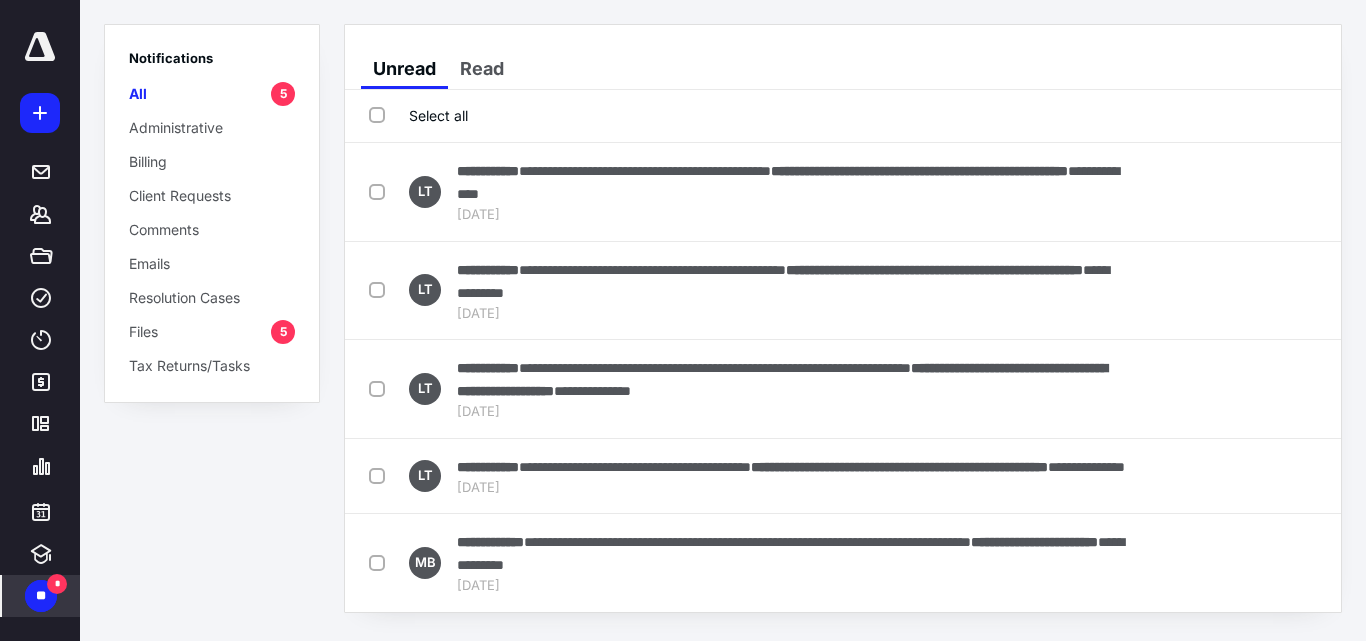 click on "Tax Returns/Tasks" at bounding box center (189, 365) 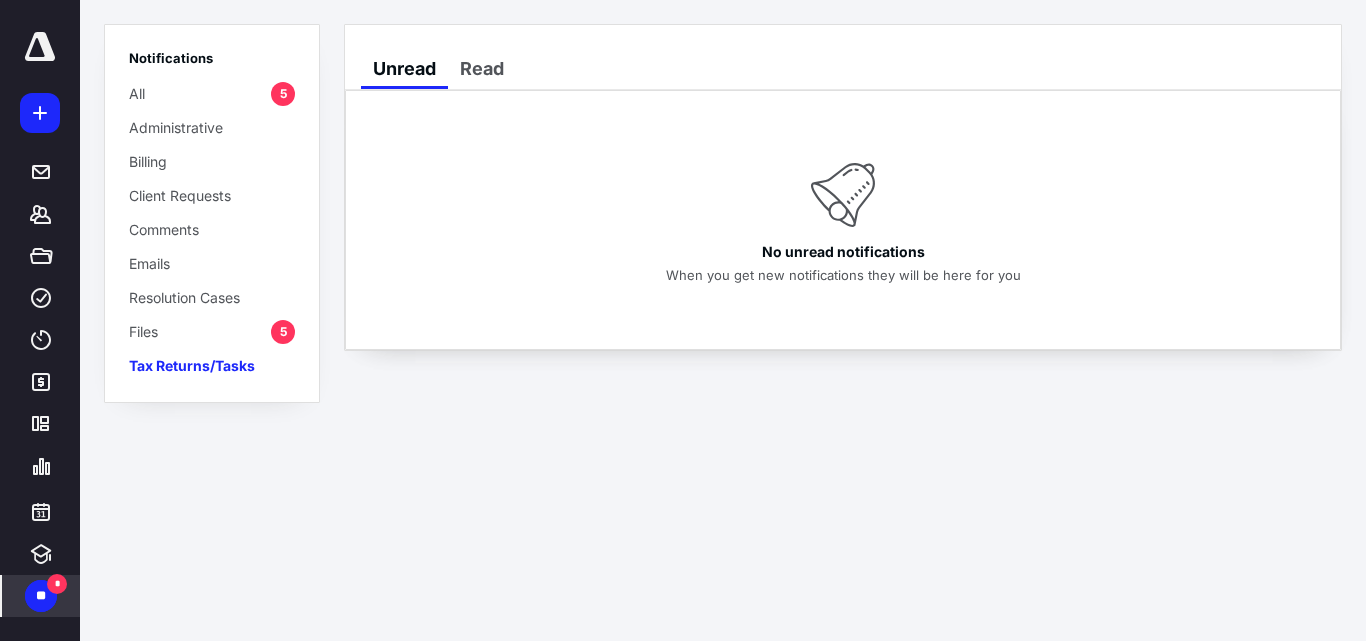 click on "Files 5" at bounding box center (212, 331) 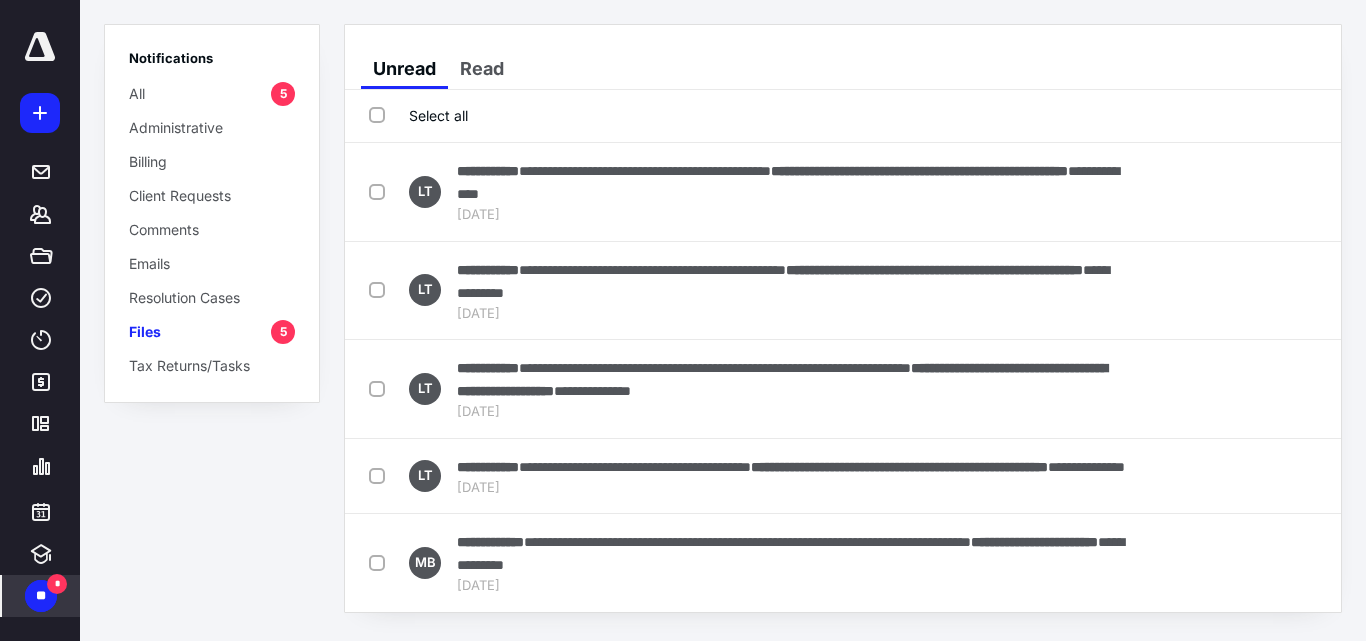click on "All 5" at bounding box center [212, 93] 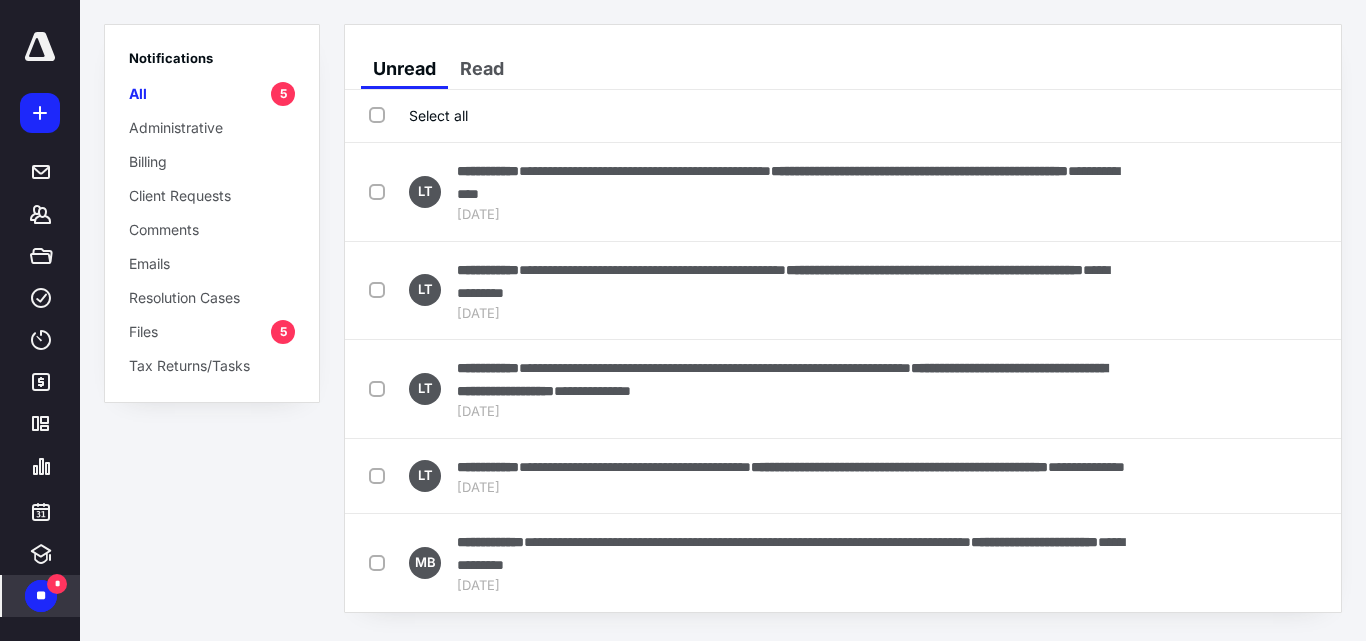 click on "Files 5" at bounding box center (212, 331) 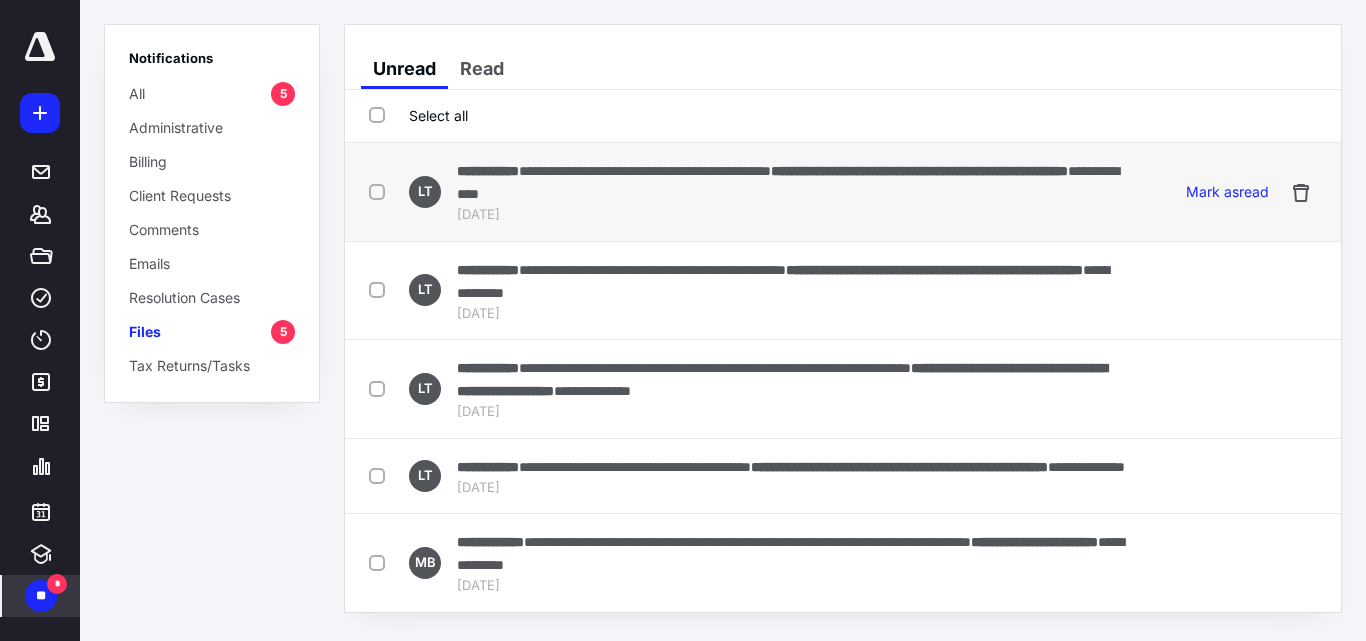 click on "**********" at bounding box center (919, 171) 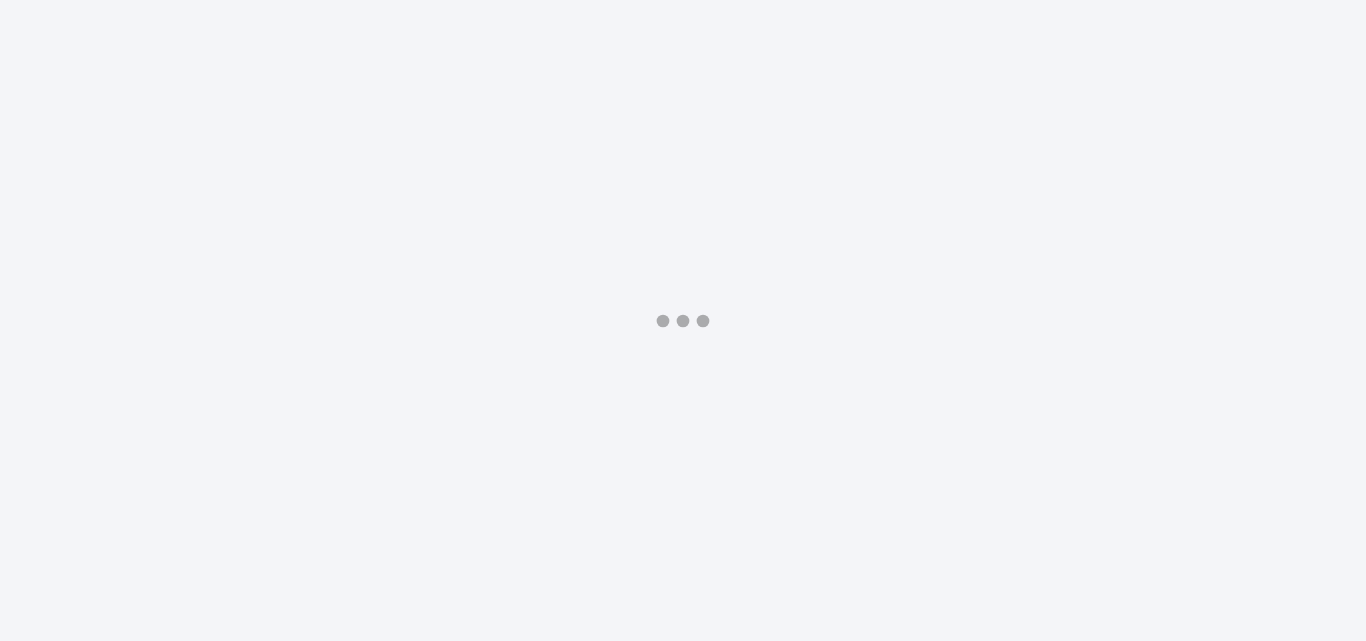 scroll, scrollTop: 0, scrollLeft: 0, axis: both 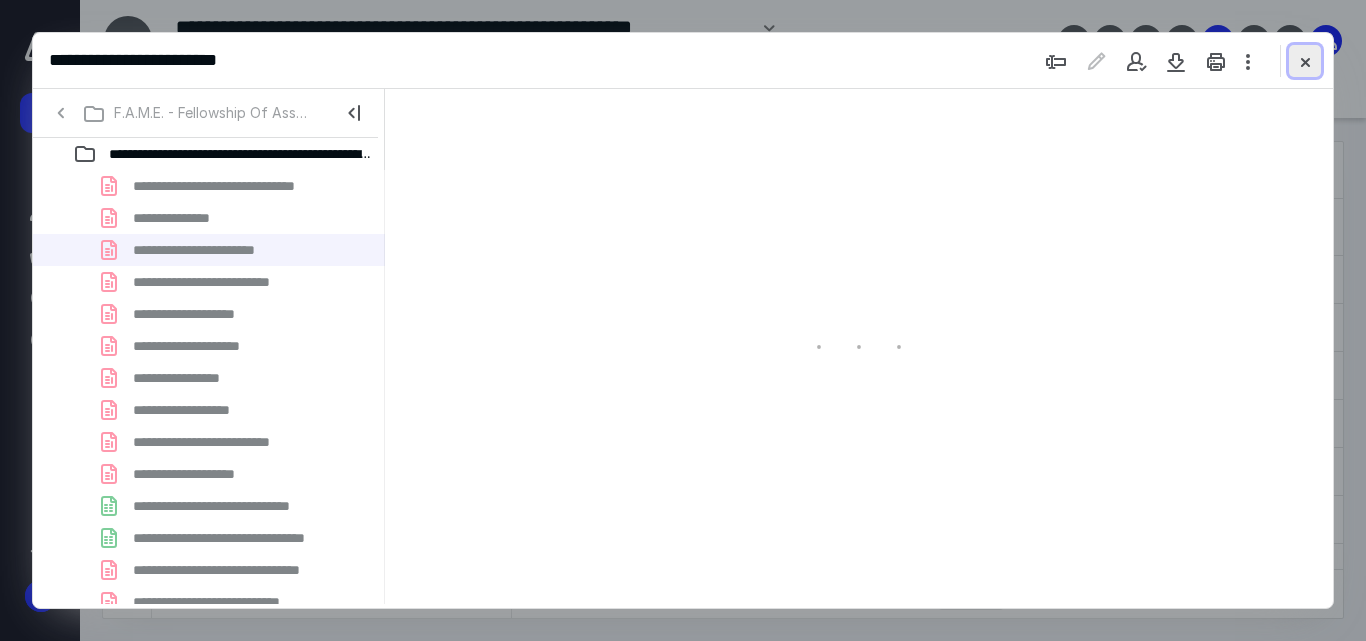click at bounding box center [1305, 61] 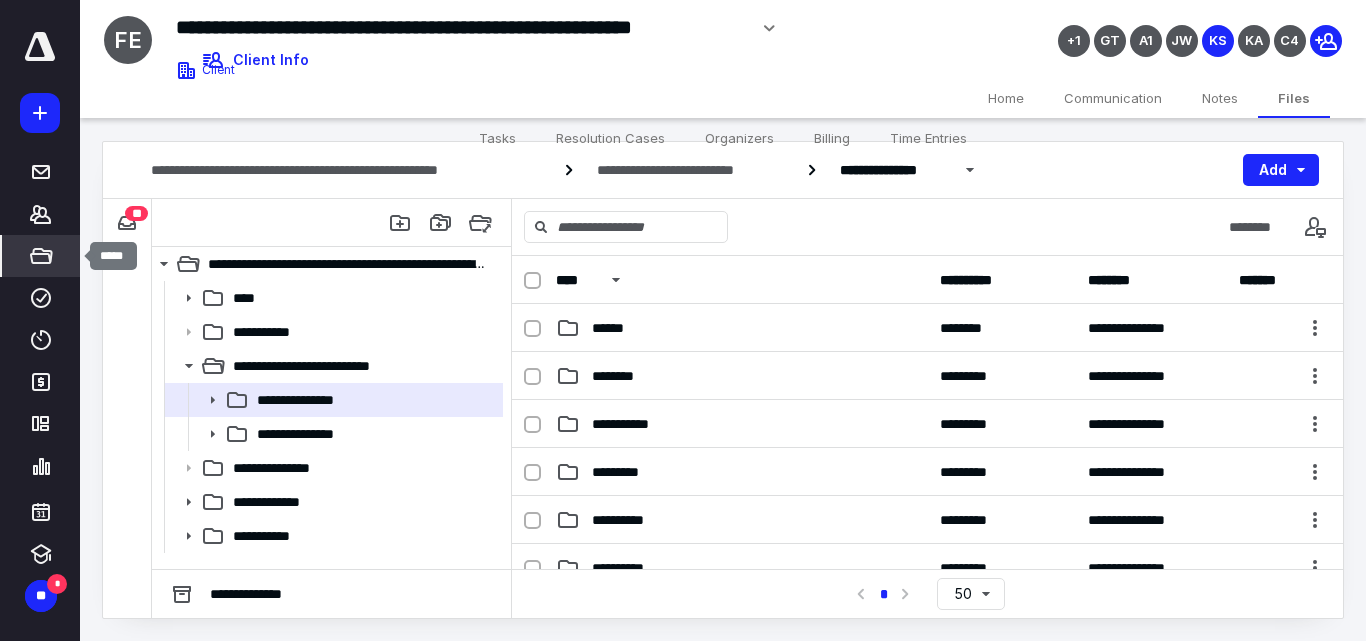 click on "*****" at bounding box center (41, 256) 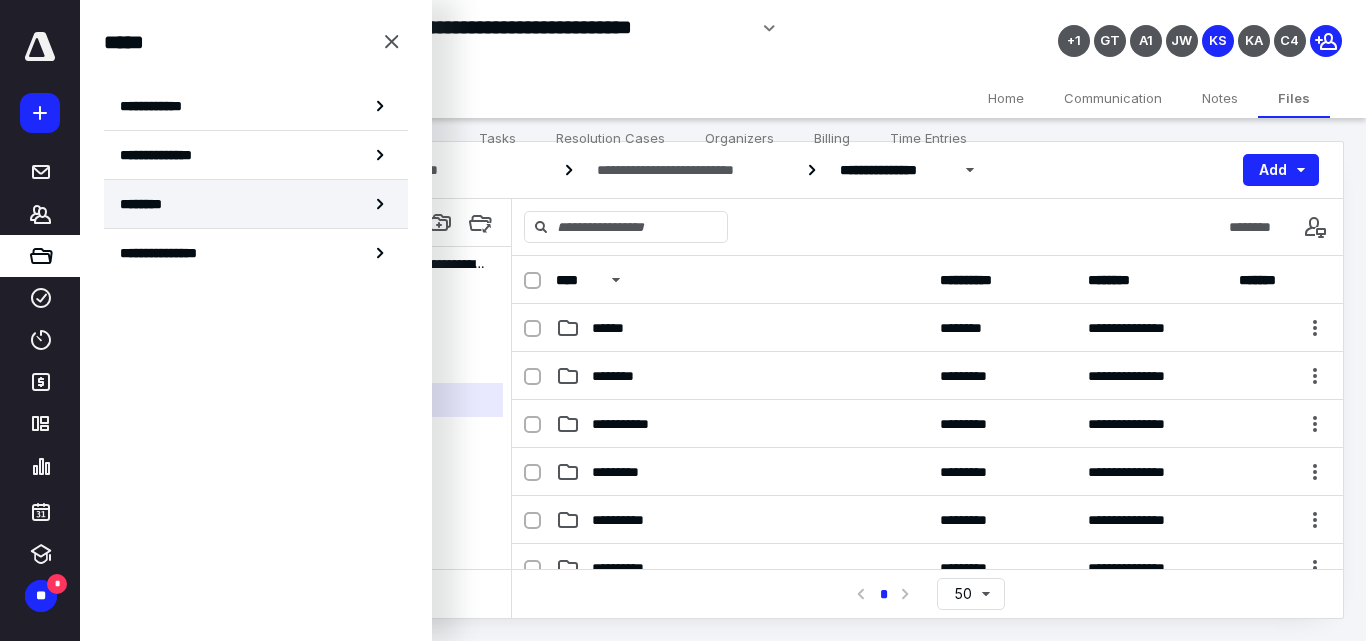 click on "********" at bounding box center (256, 204) 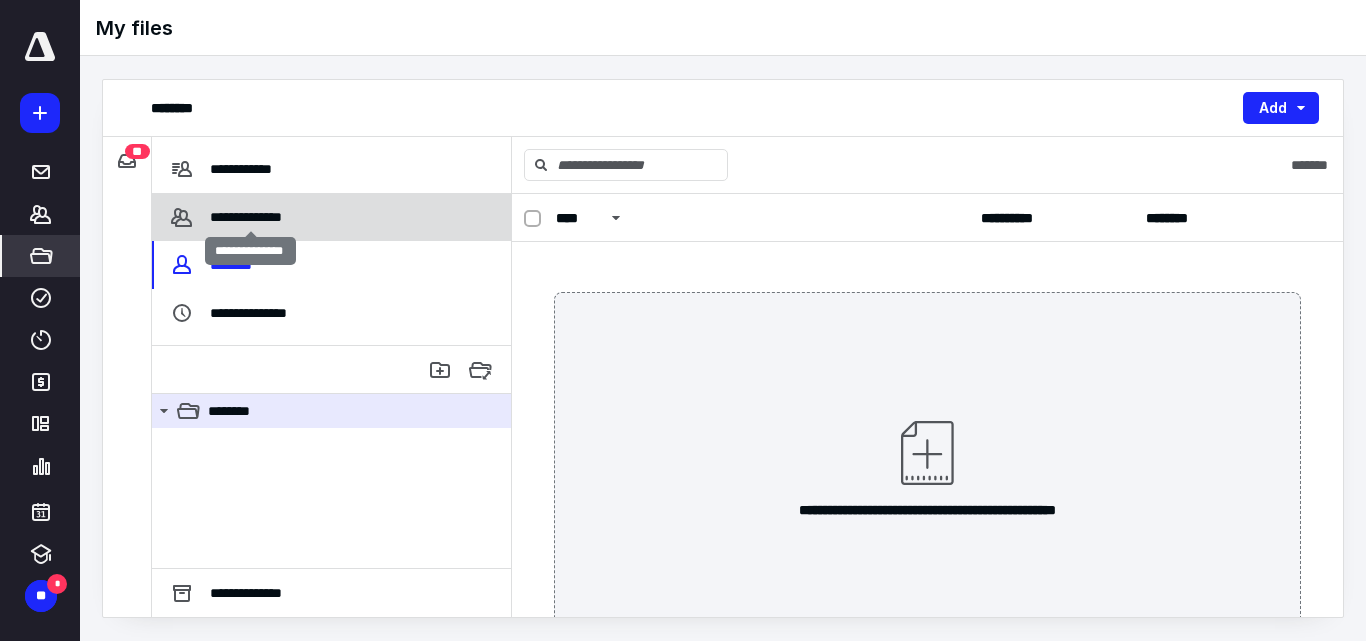 click on "**********" at bounding box center [250, 217] 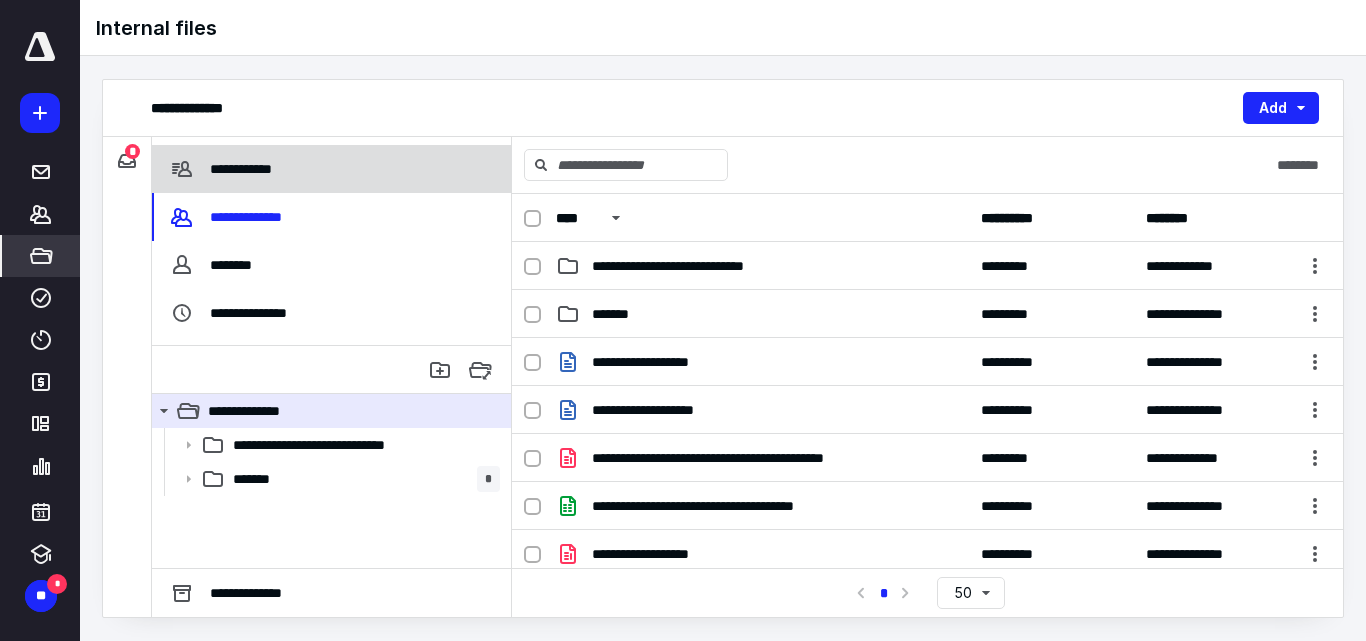 click on "**********" at bounding box center [244, 169] 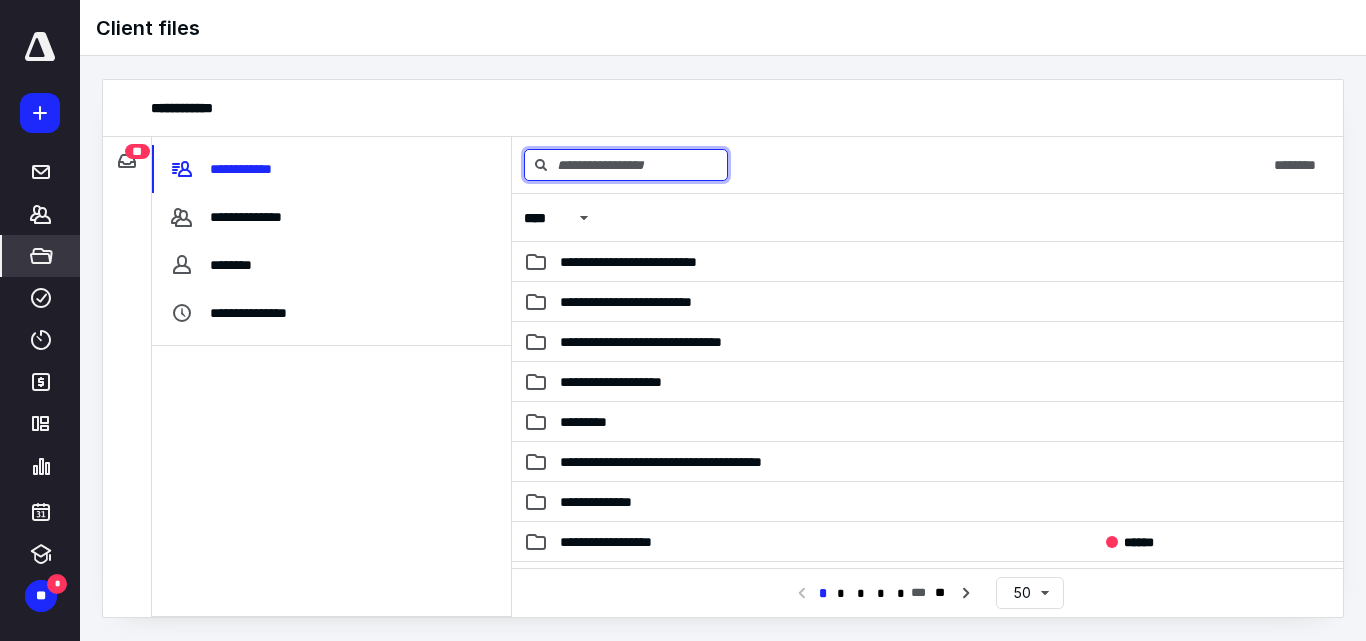 click at bounding box center [626, 165] 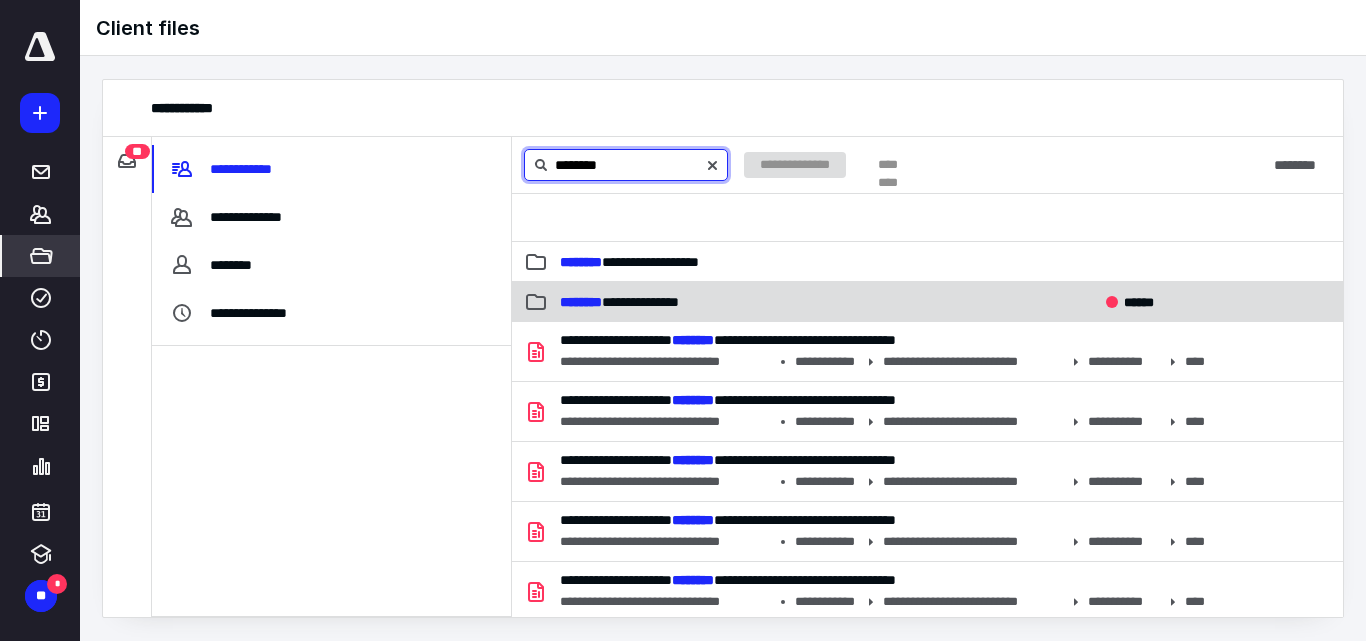 type on "********" 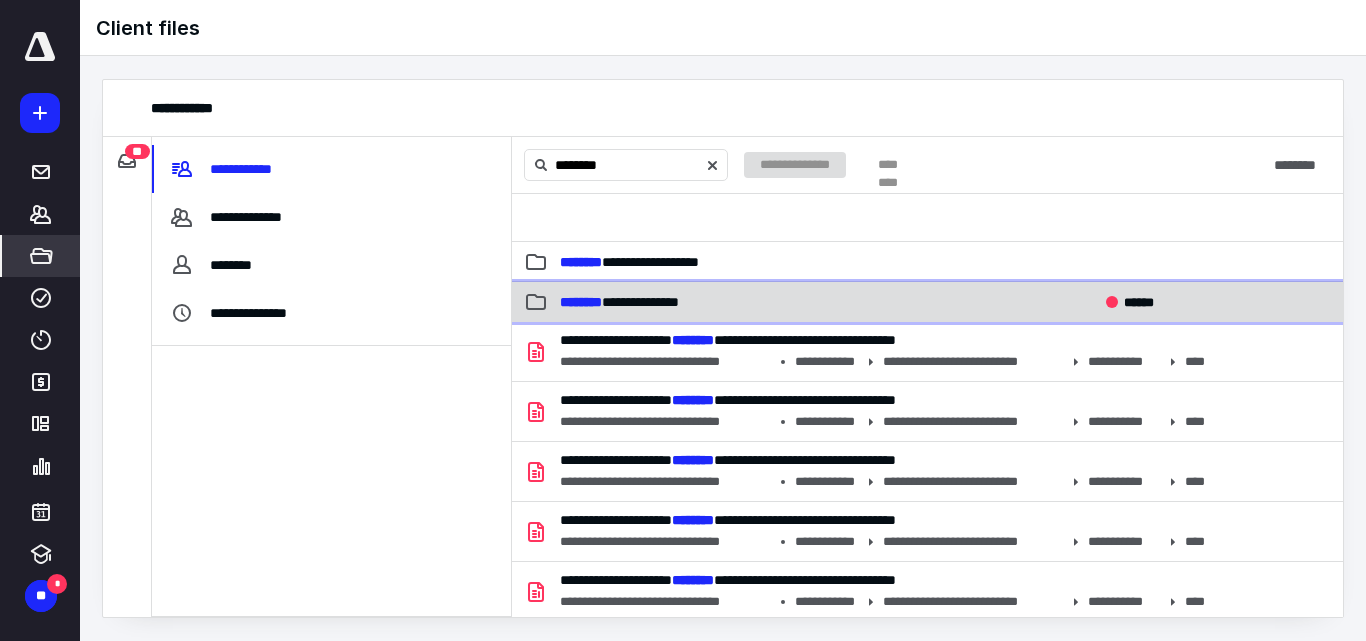 click on "**********" at bounding box center (619, 302) 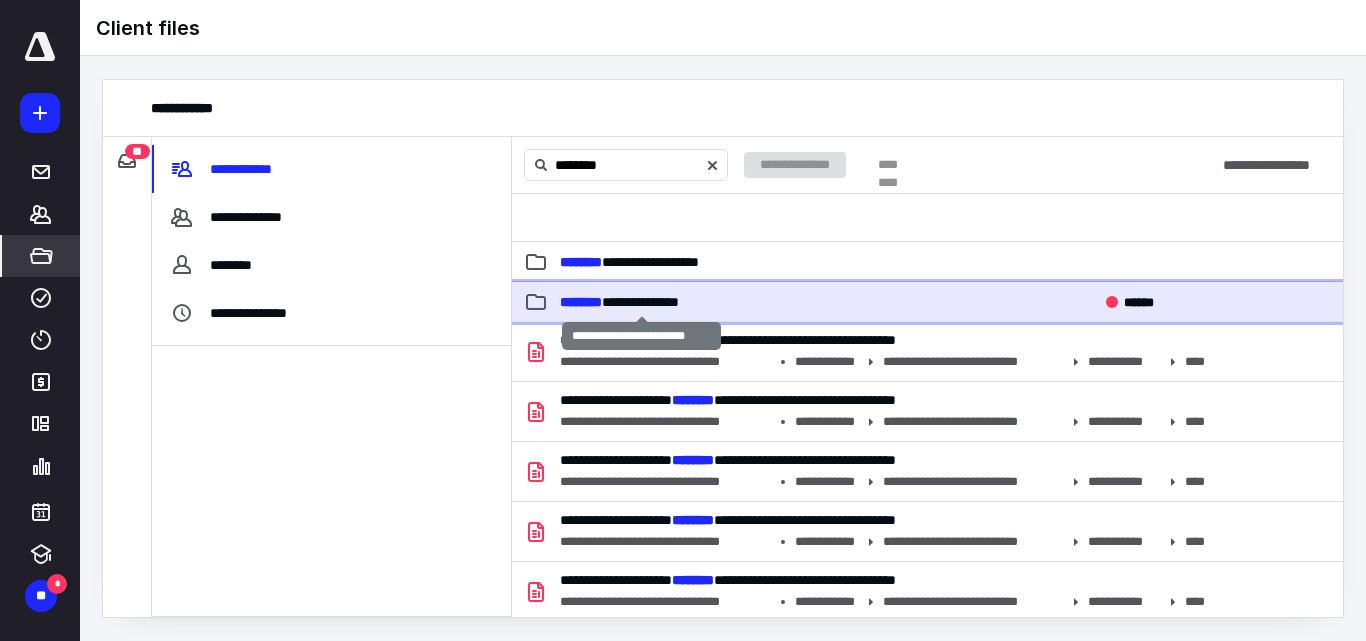 click on "********" at bounding box center [581, 302] 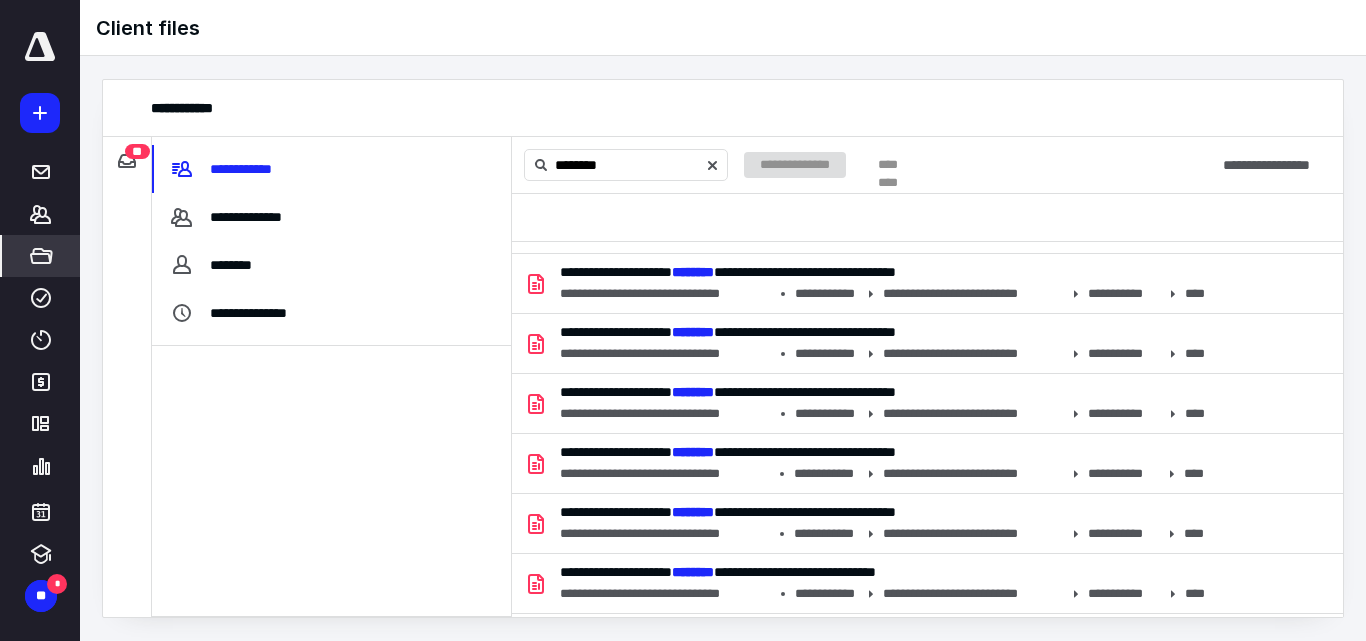 scroll, scrollTop: 0, scrollLeft: 0, axis: both 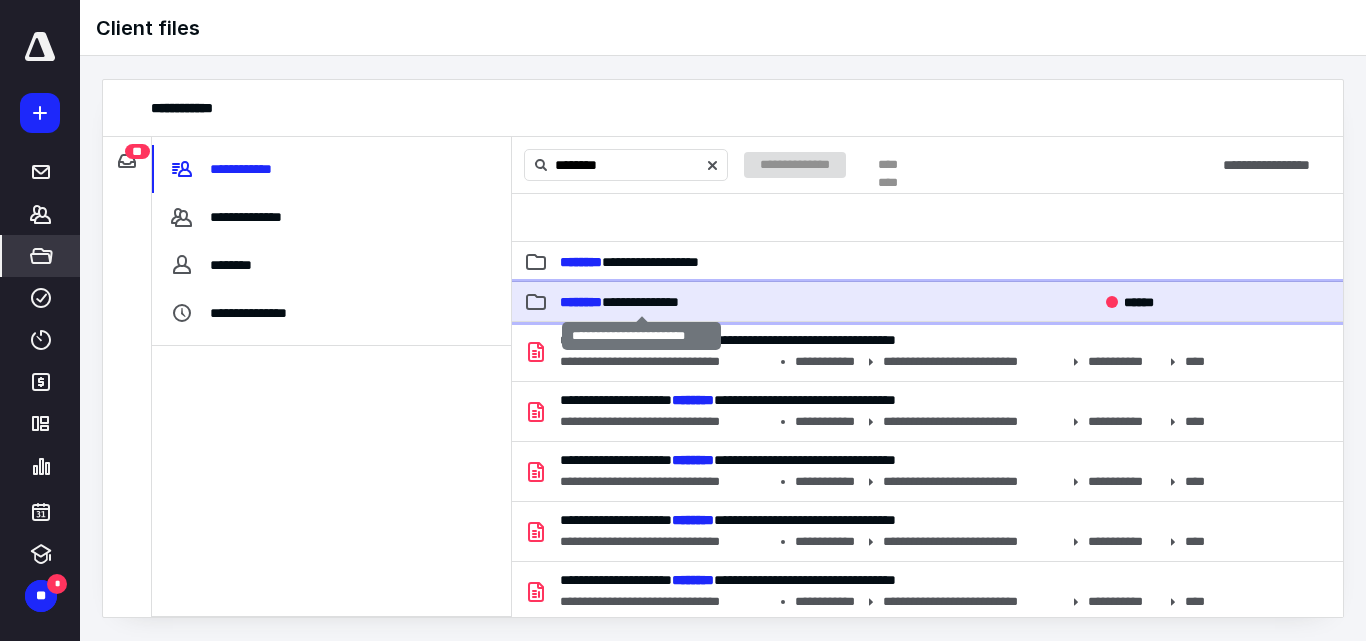 click on "**********" at bounding box center (619, 302) 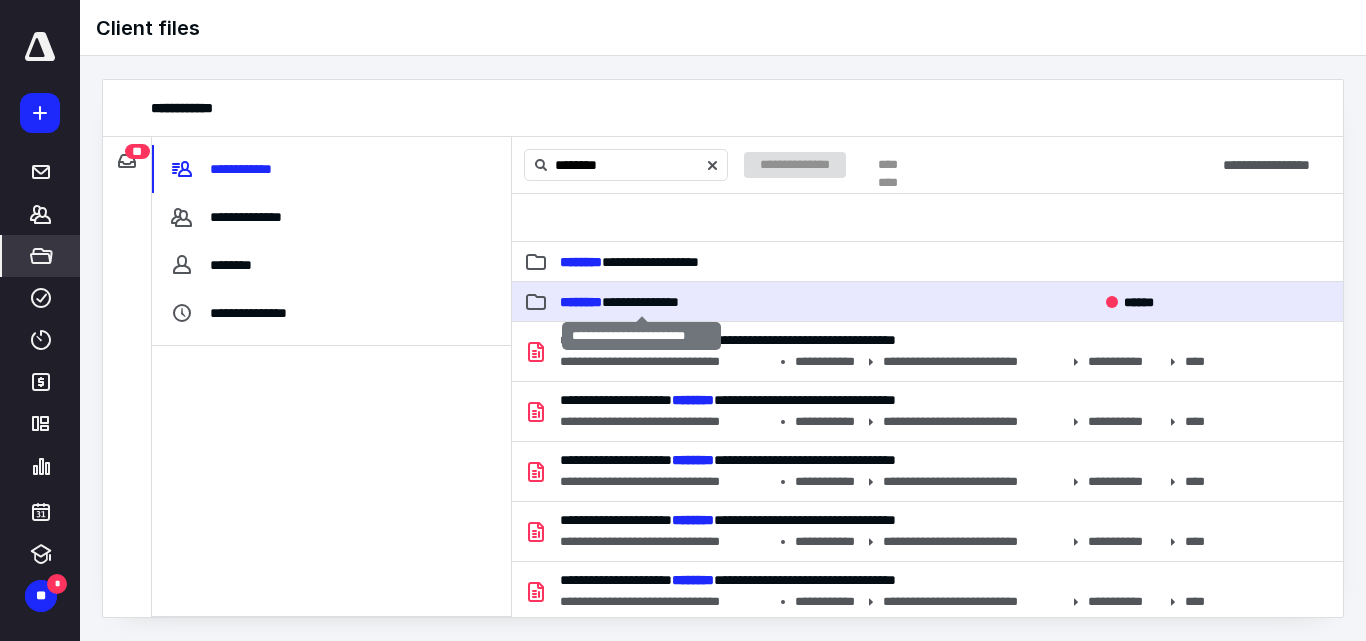 type 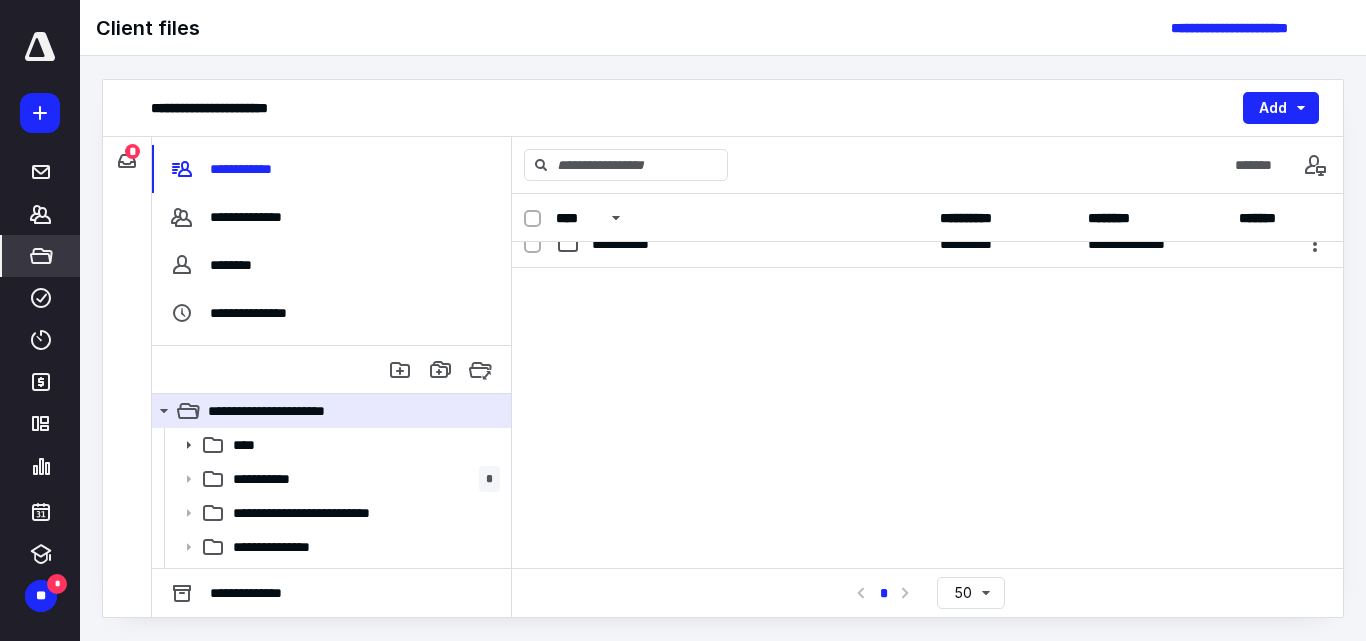 scroll, scrollTop: 0, scrollLeft: 0, axis: both 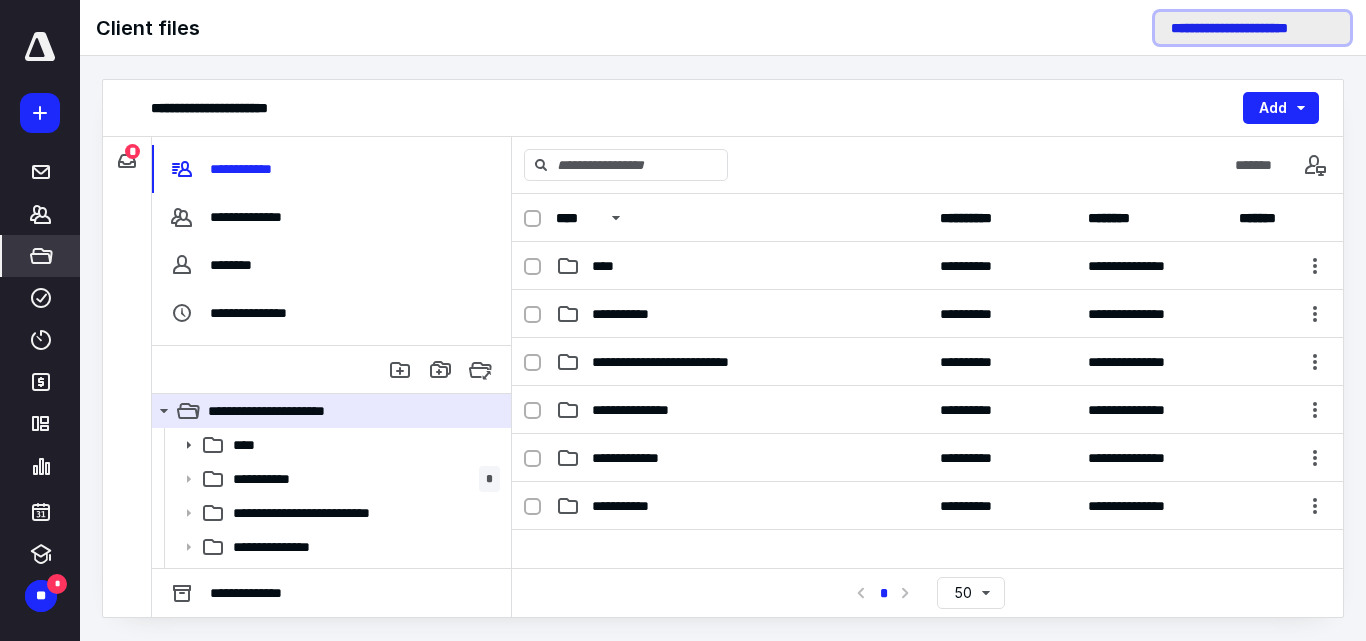 click on "**********" at bounding box center (1252, 28) 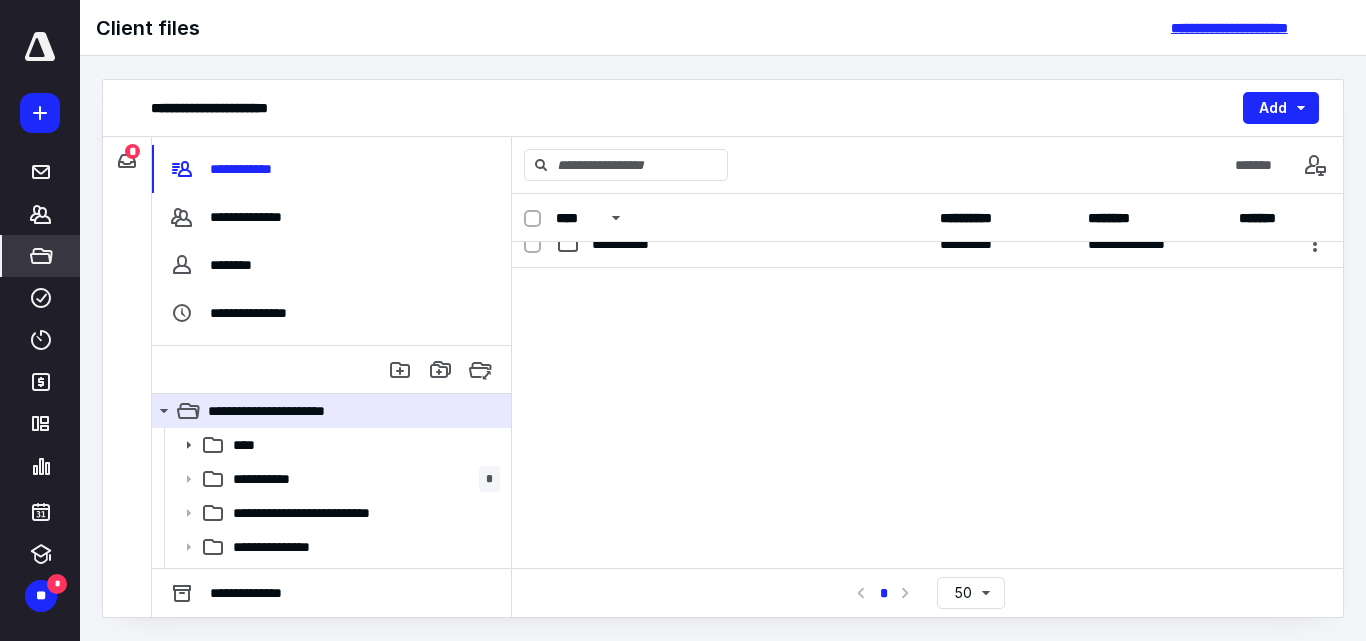 scroll, scrollTop: 0, scrollLeft: 0, axis: both 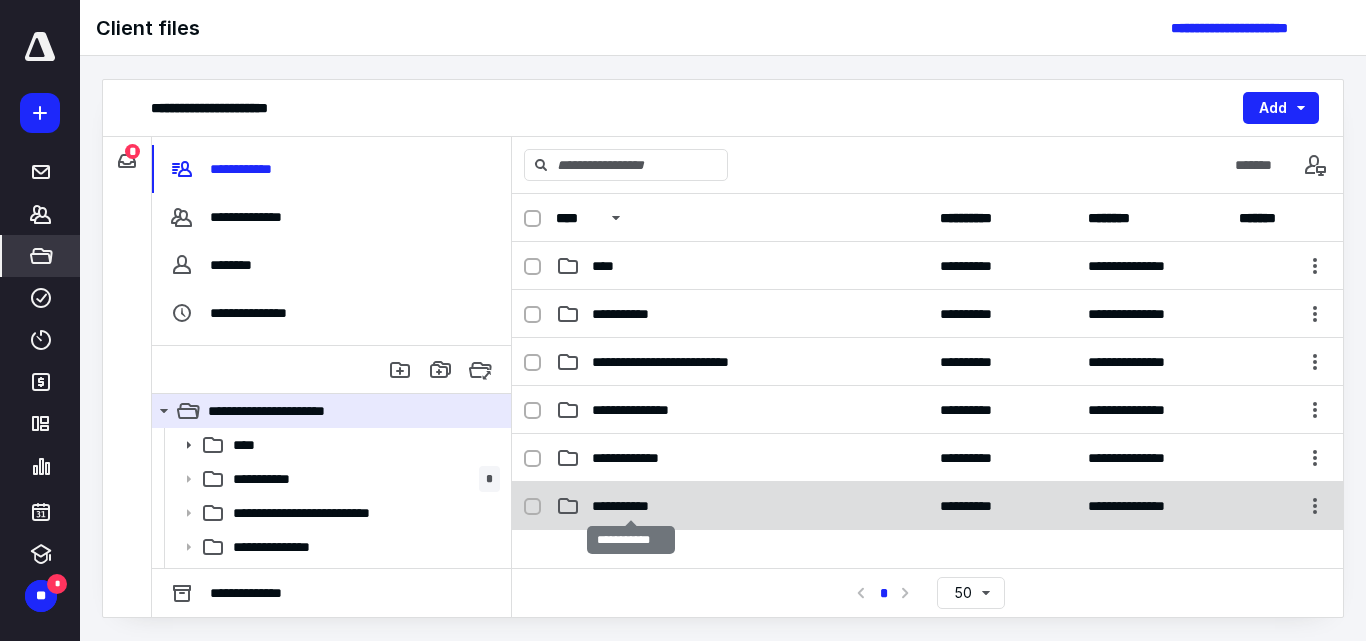click on "**********" at bounding box center [631, 506] 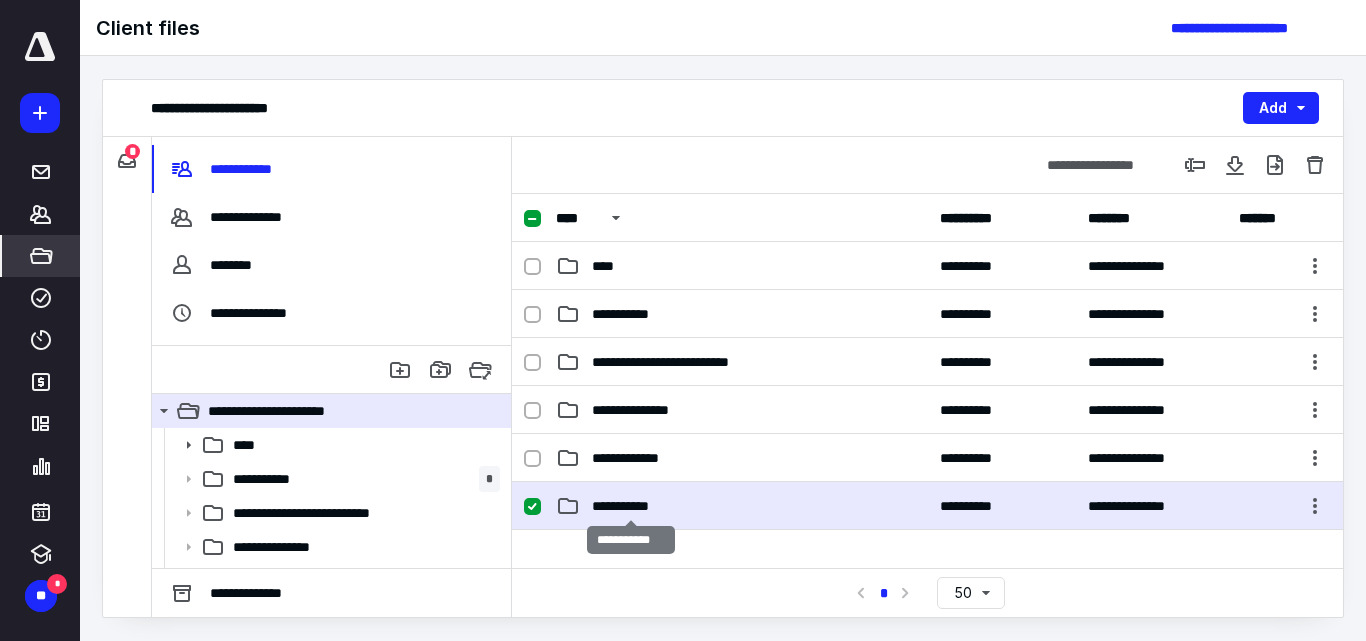 click on "**********" at bounding box center (631, 506) 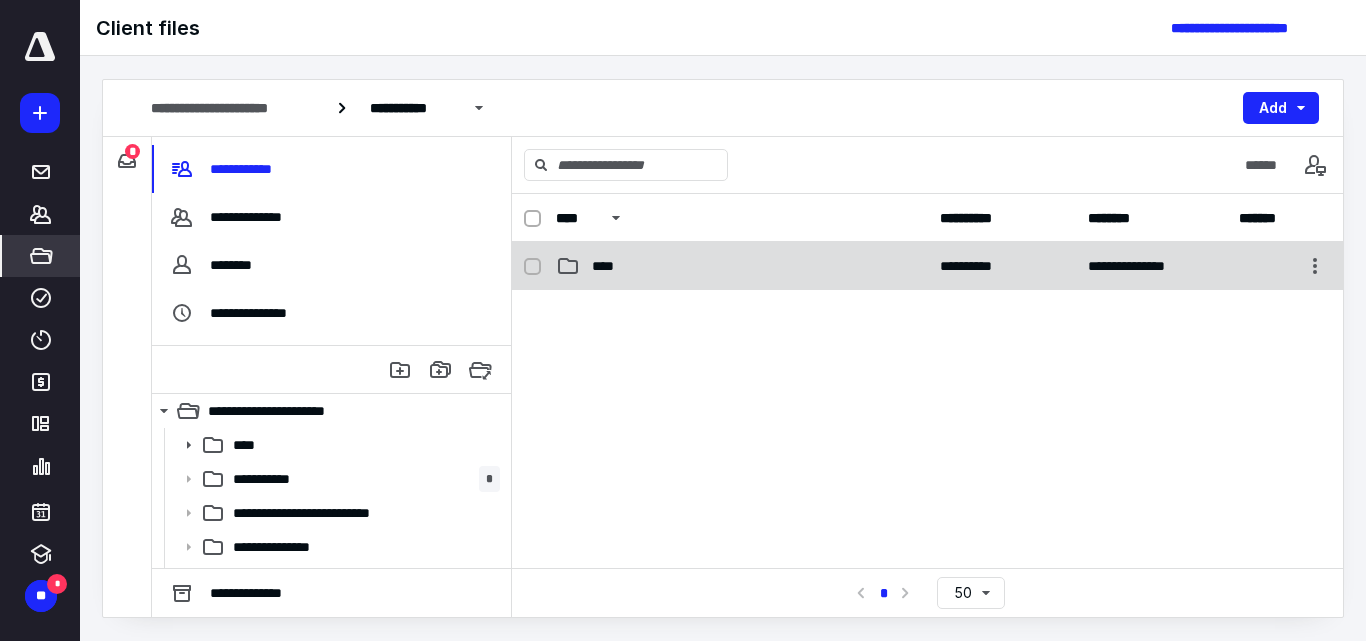 click on "****" at bounding box center (609, 266) 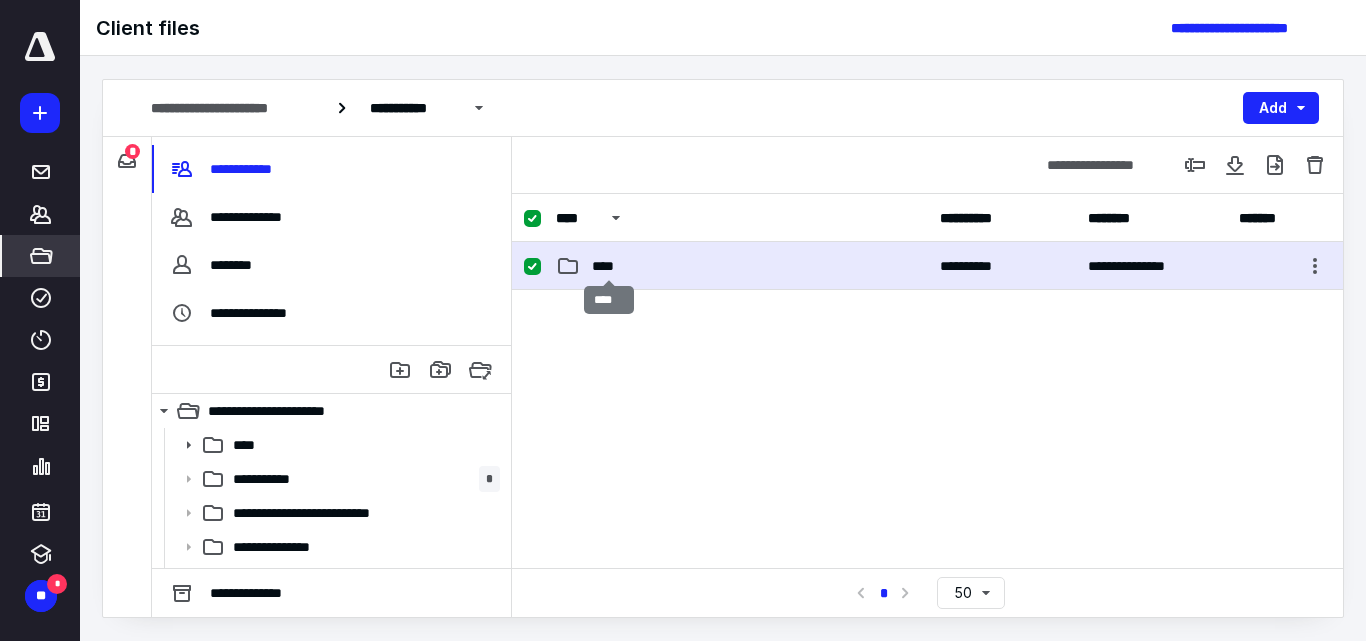 click on "****" at bounding box center [609, 266] 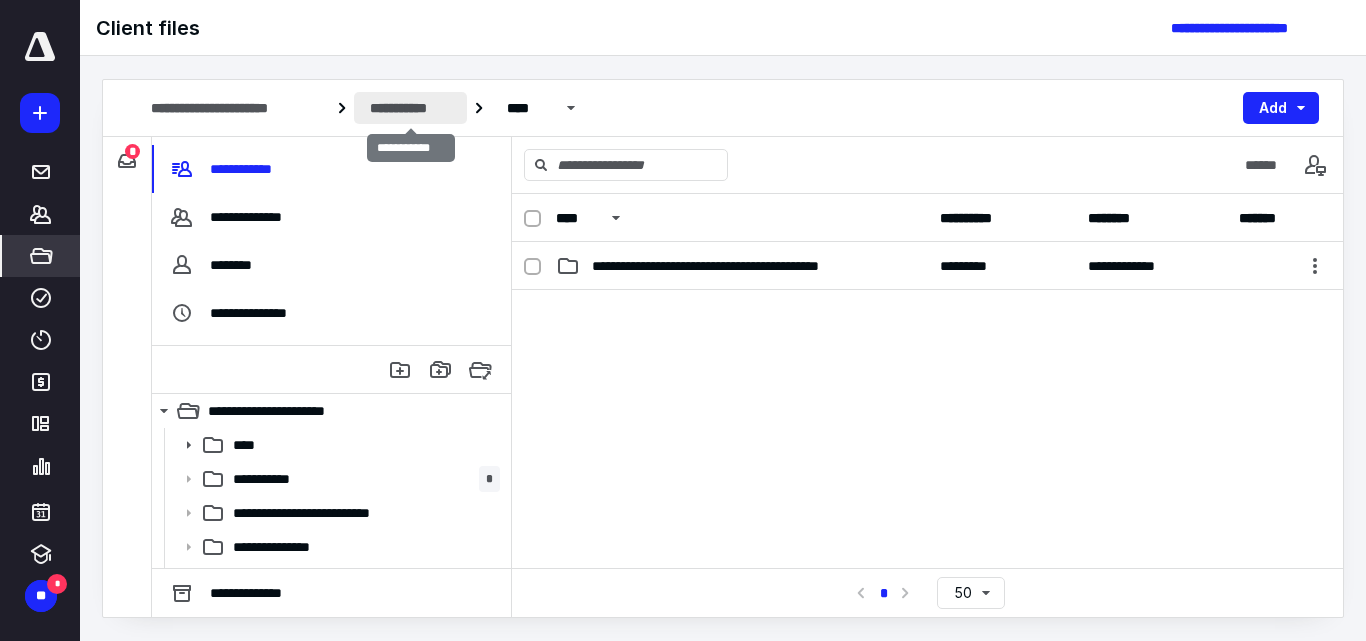 click on "**********" at bounding box center (410, 108) 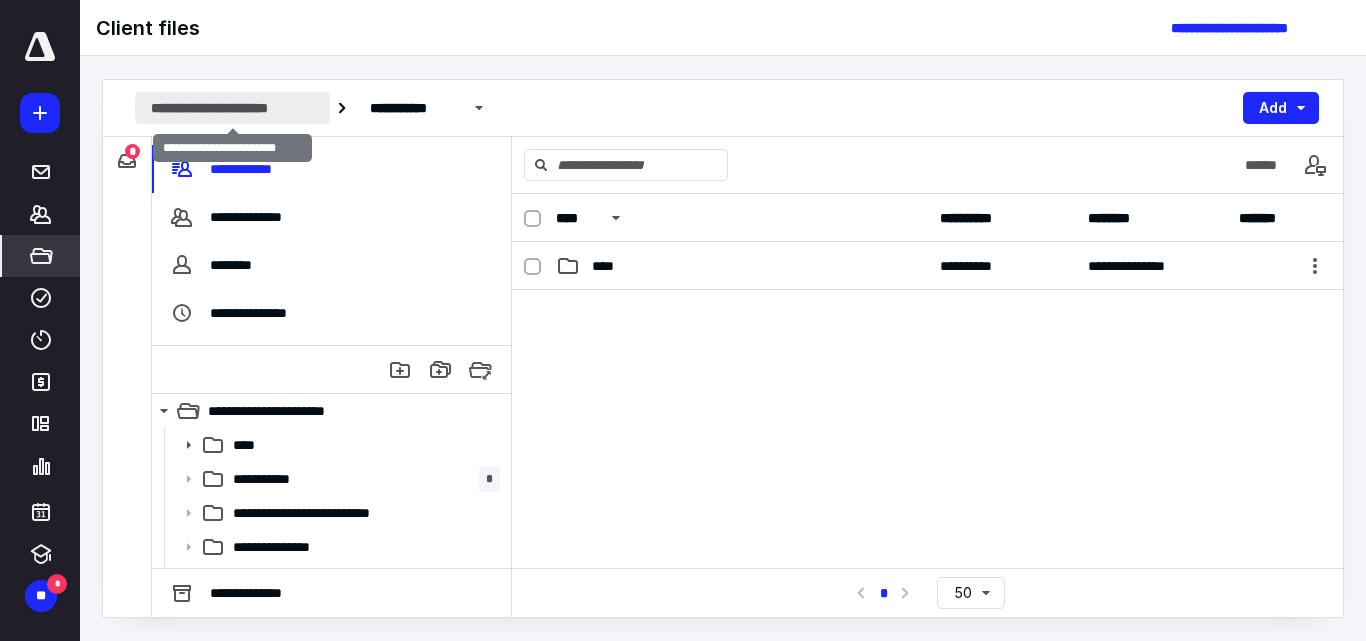 click on "**********" at bounding box center [232, 108] 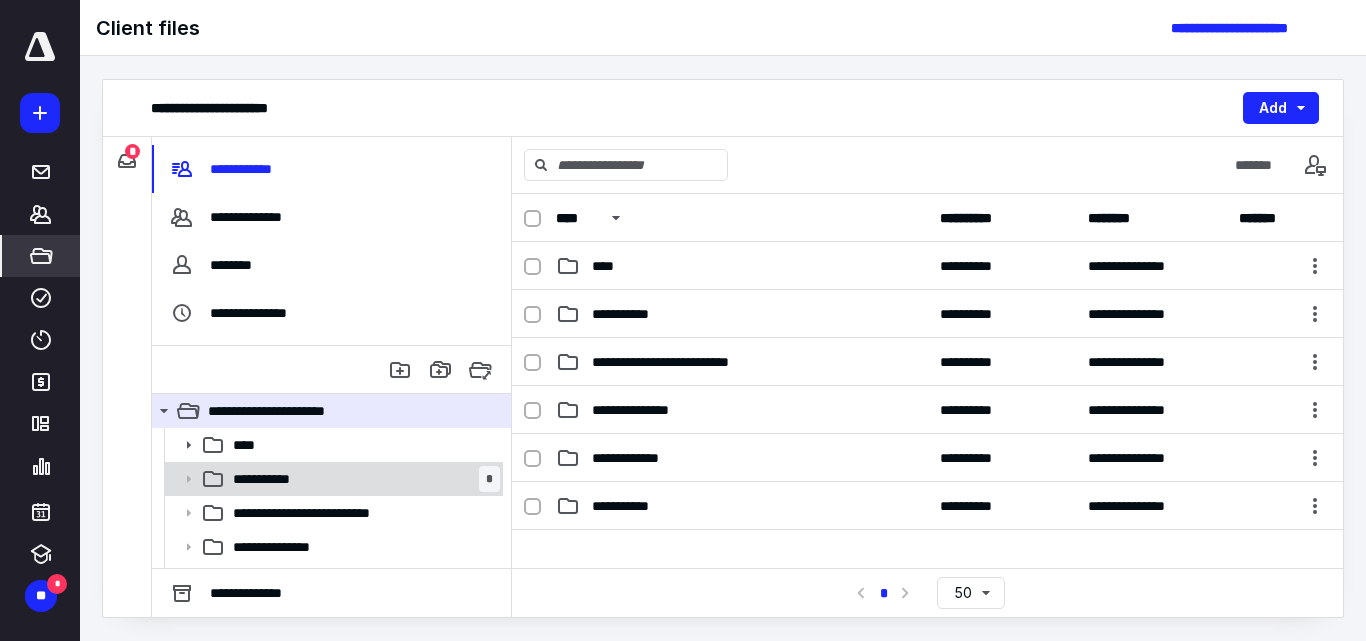 click on "**********" at bounding box center (332, 479) 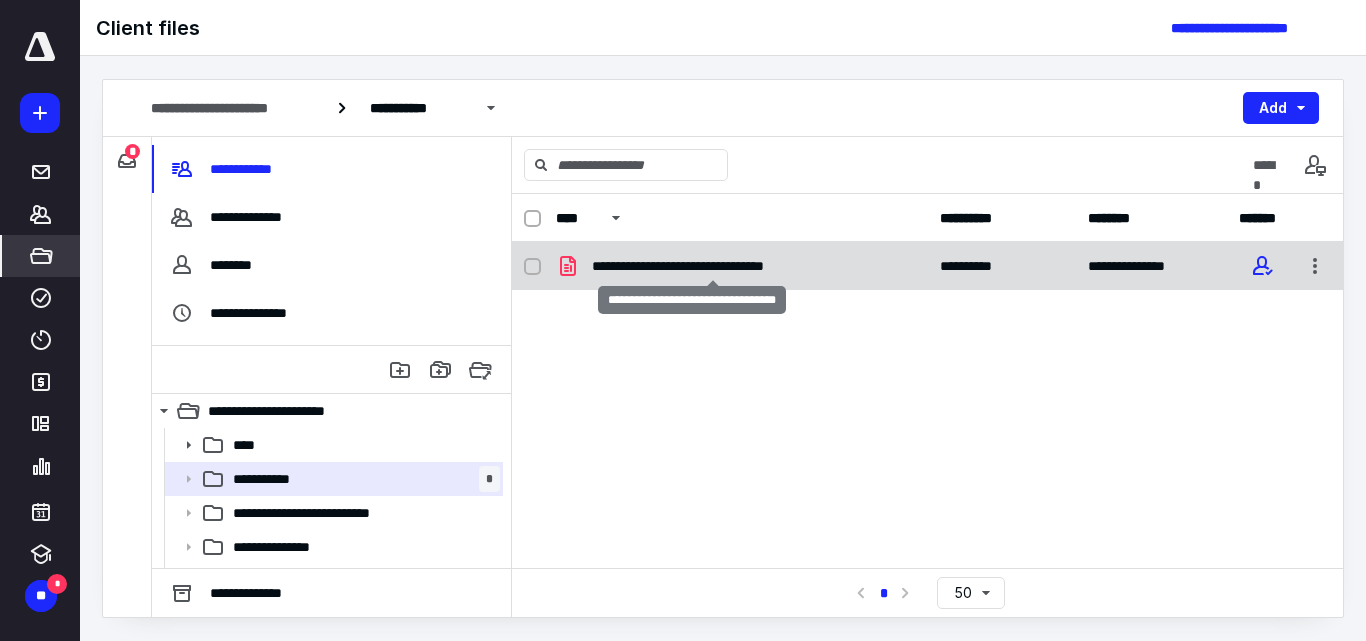 click on "**********" at bounding box center (712, 266) 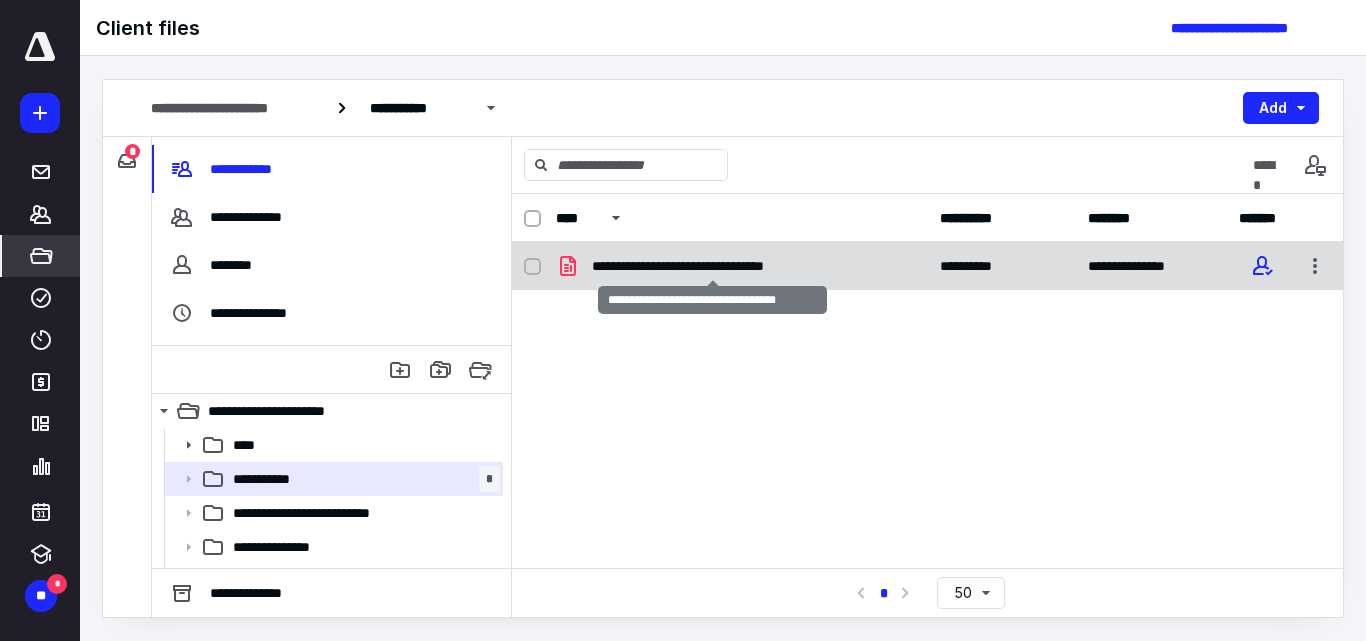 click on "**********" at bounding box center [712, 266] 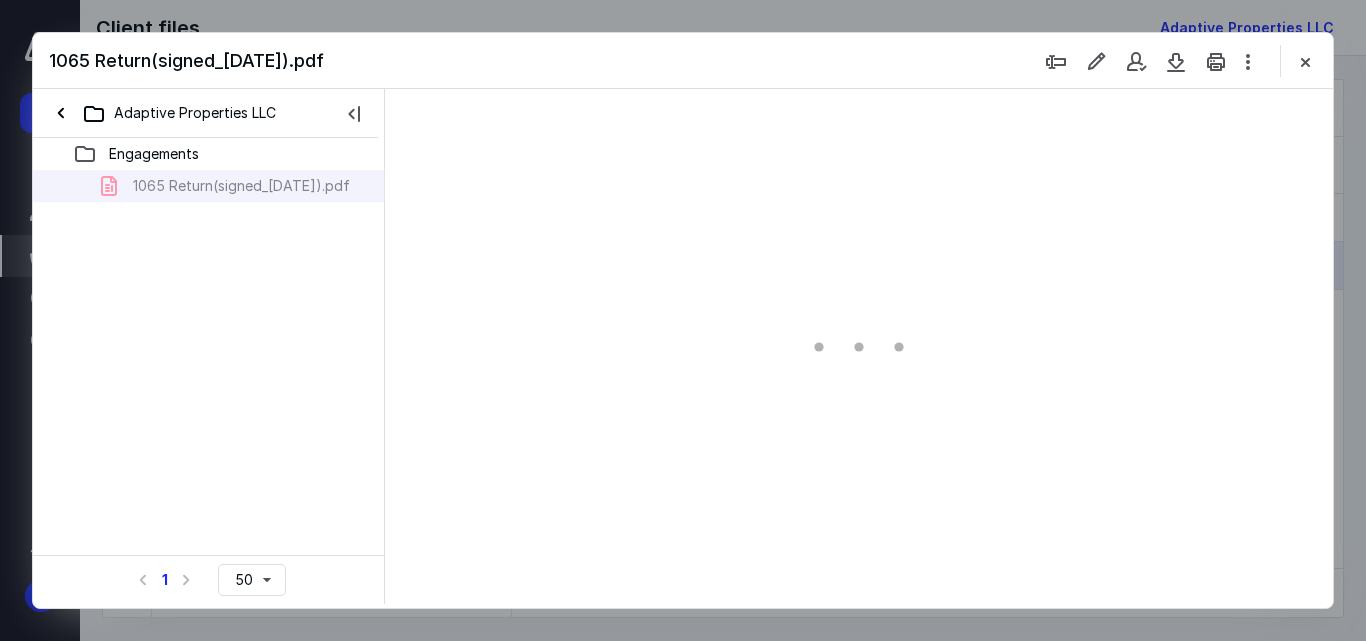 scroll, scrollTop: 0, scrollLeft: 0, axis: both 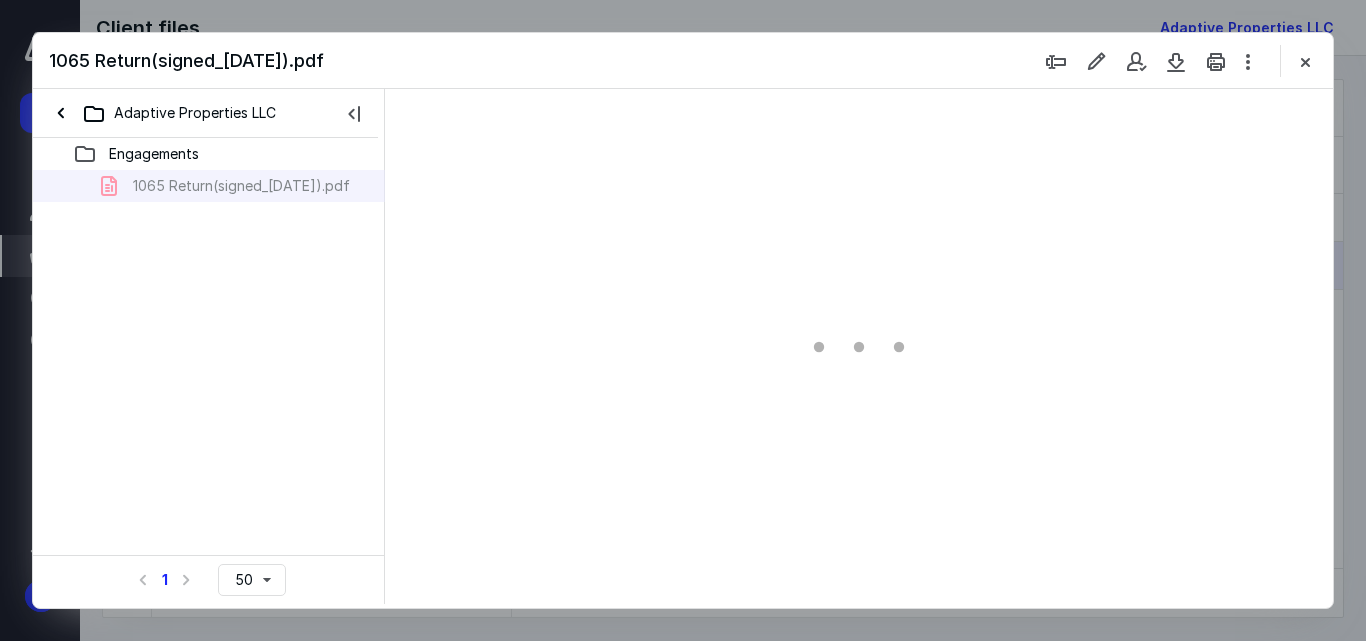 type on "55" 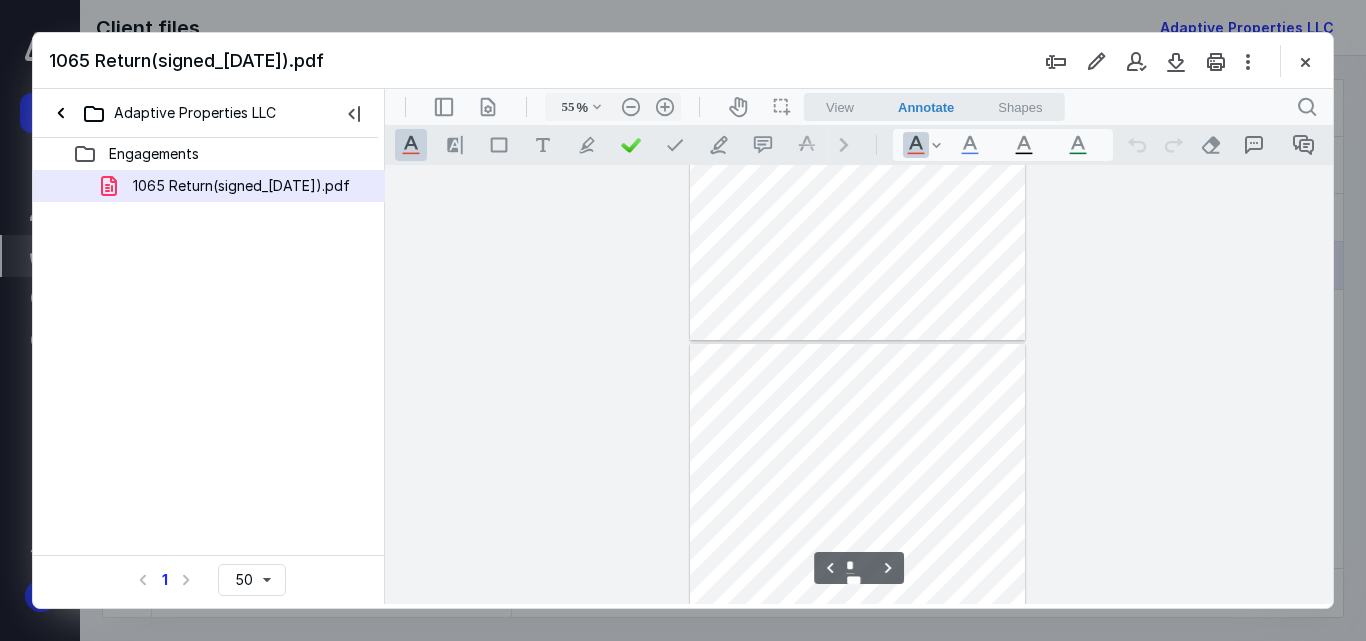 scroll, scrollTop: 100, scrollLeft: 0, axis: vertical 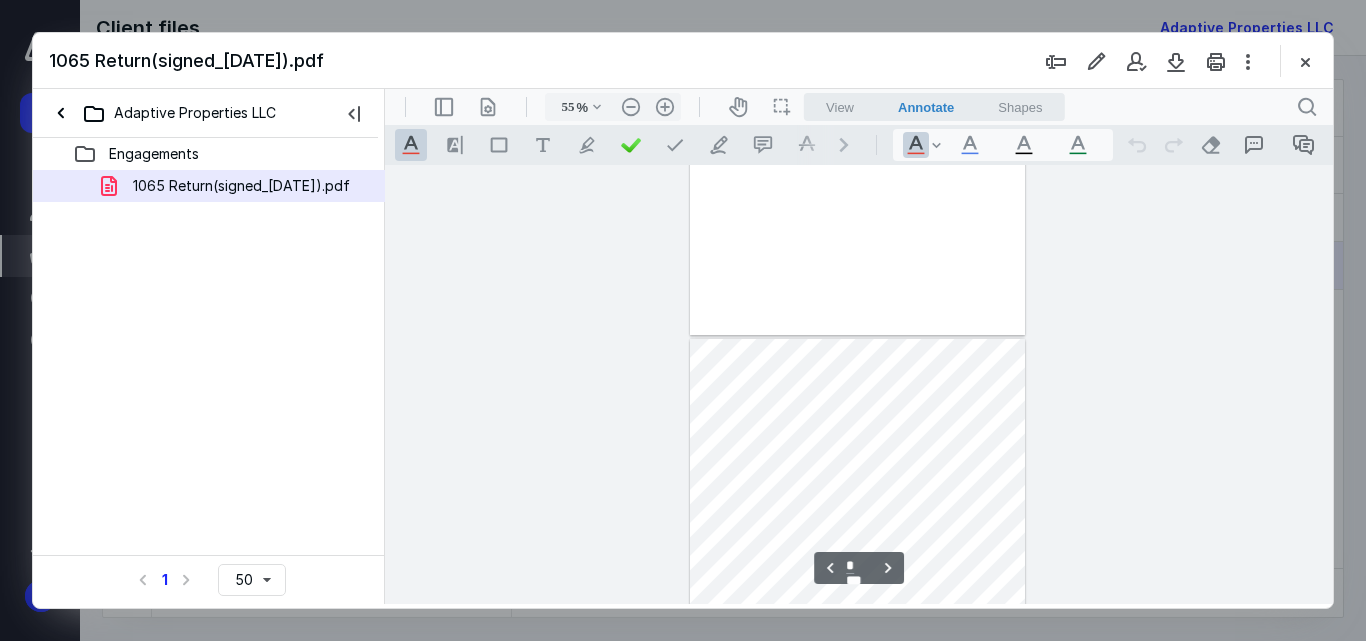 type on "*" 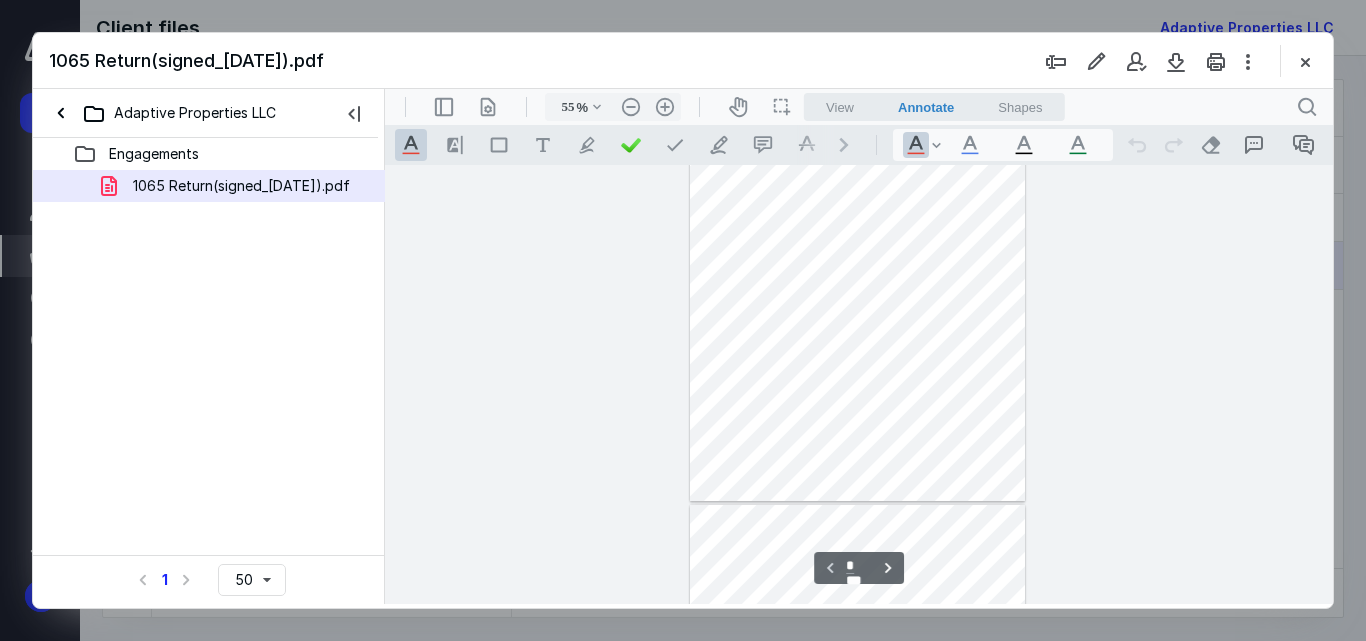 scroll, scrollTop: 0, scrollLeft: 0, axis: both 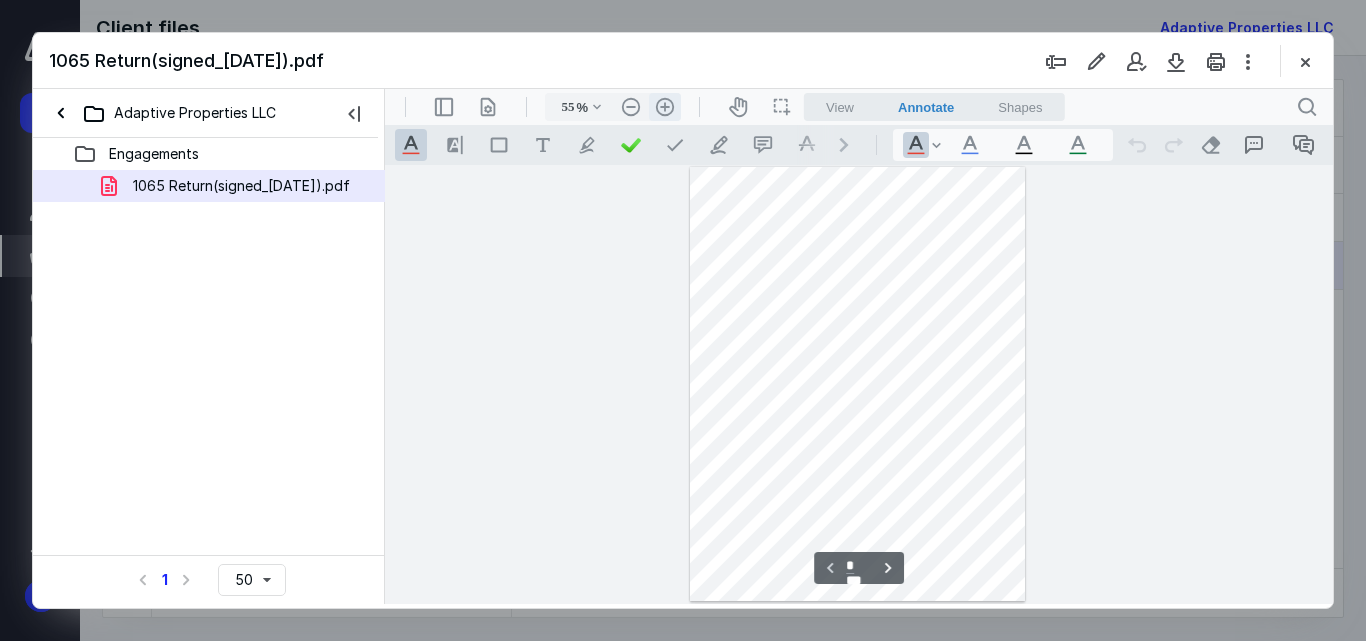click on ".cls-1{fill:#abb0c4;} icon - header - zoom - in - line" at bounding box center [665, 107] 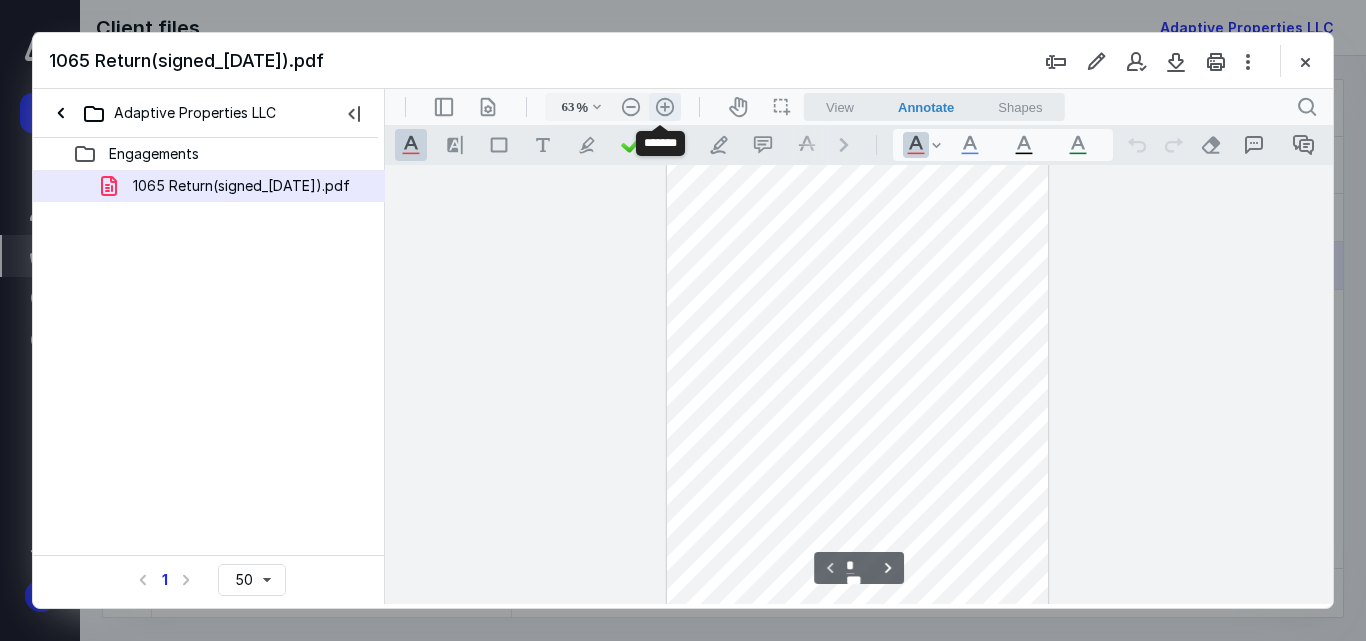 click on ".cls-1{fill:#abb0c4;} icon - header - zoom - in - line" at bounding box center [665, 107] 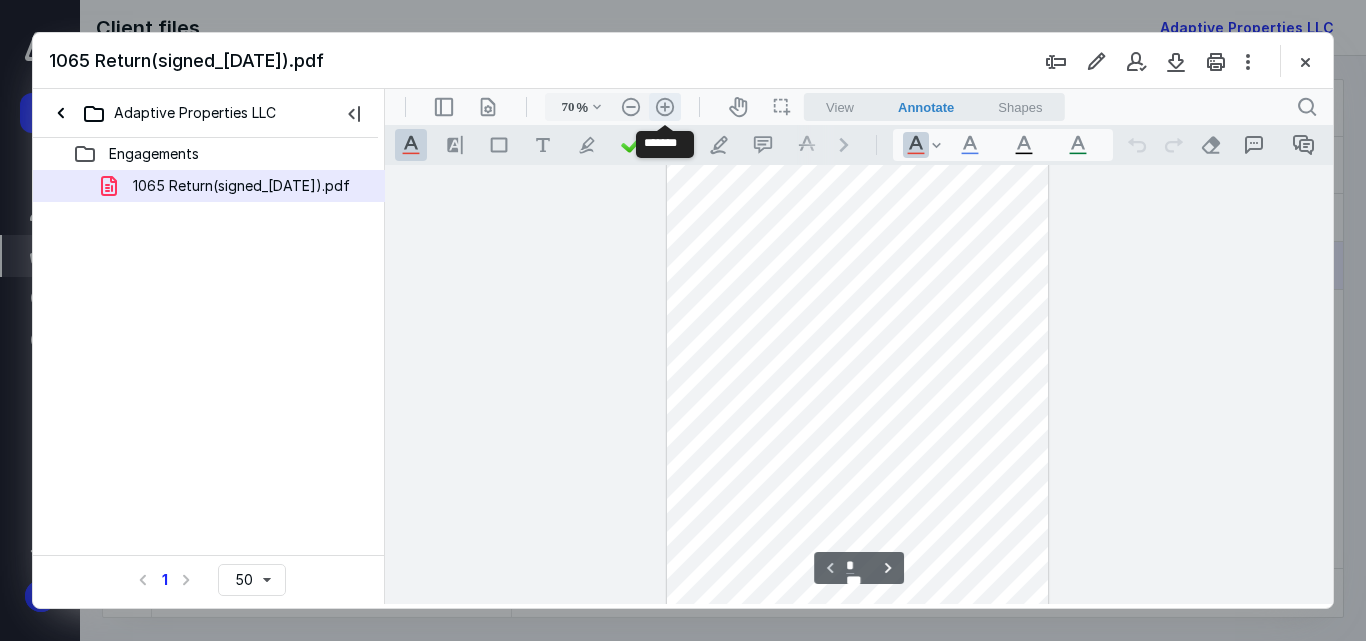 click on ".cls-1{fill:#abb0c4;} icon - header - zoom - in - line" at bounding box center (665, 107) 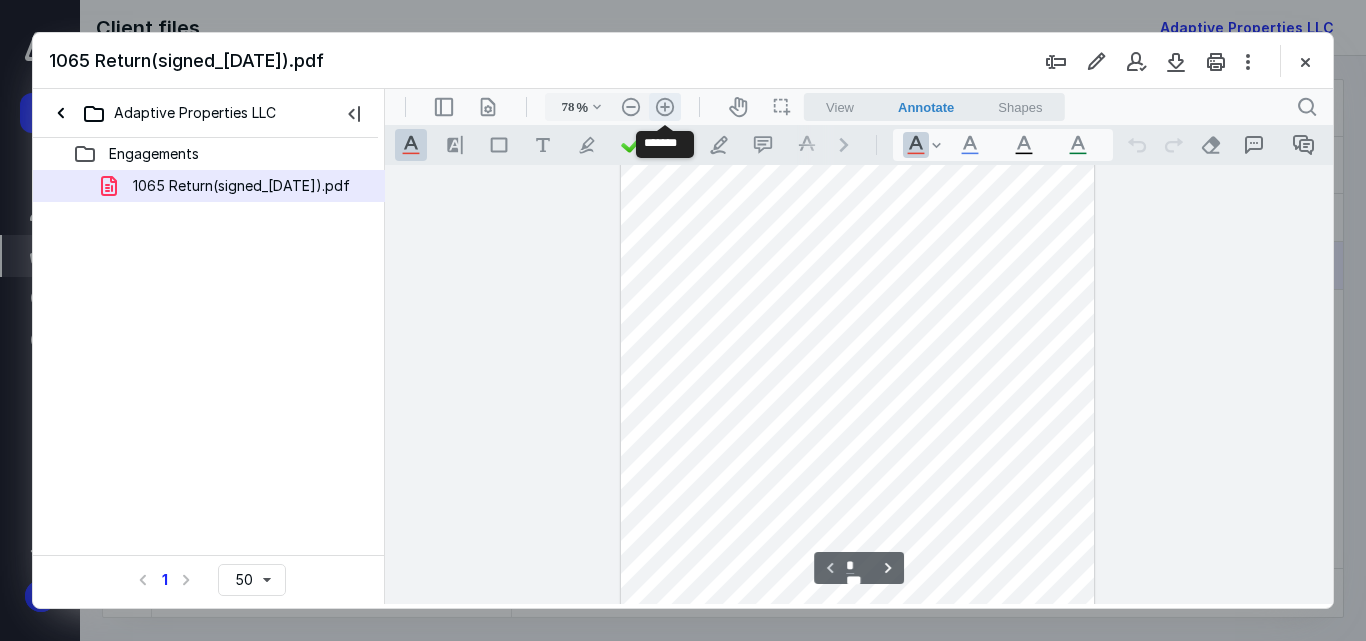 click on ".cls-1{fill:#abb0c4;} icon - header - zoom - in - line" at bounding box center [665, 107] 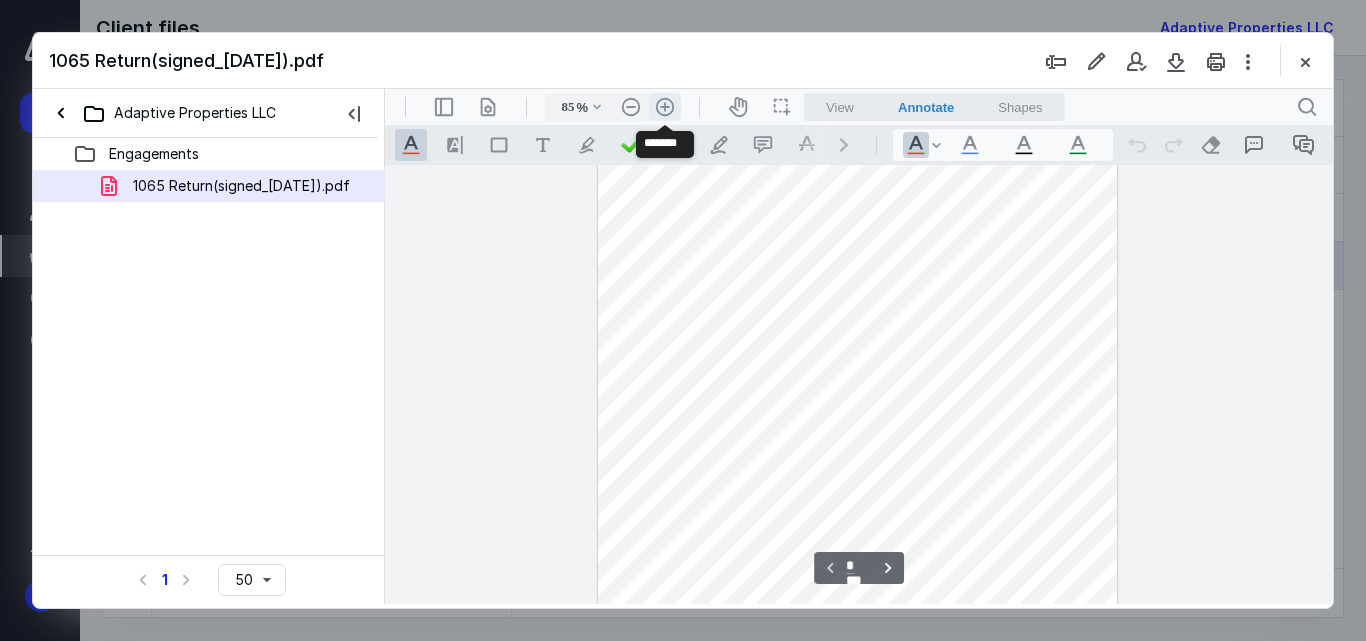 click on ".cls-1{fill:#abb0c4;} icon - header - zoom - in - line" at bounding box center [665, 107] 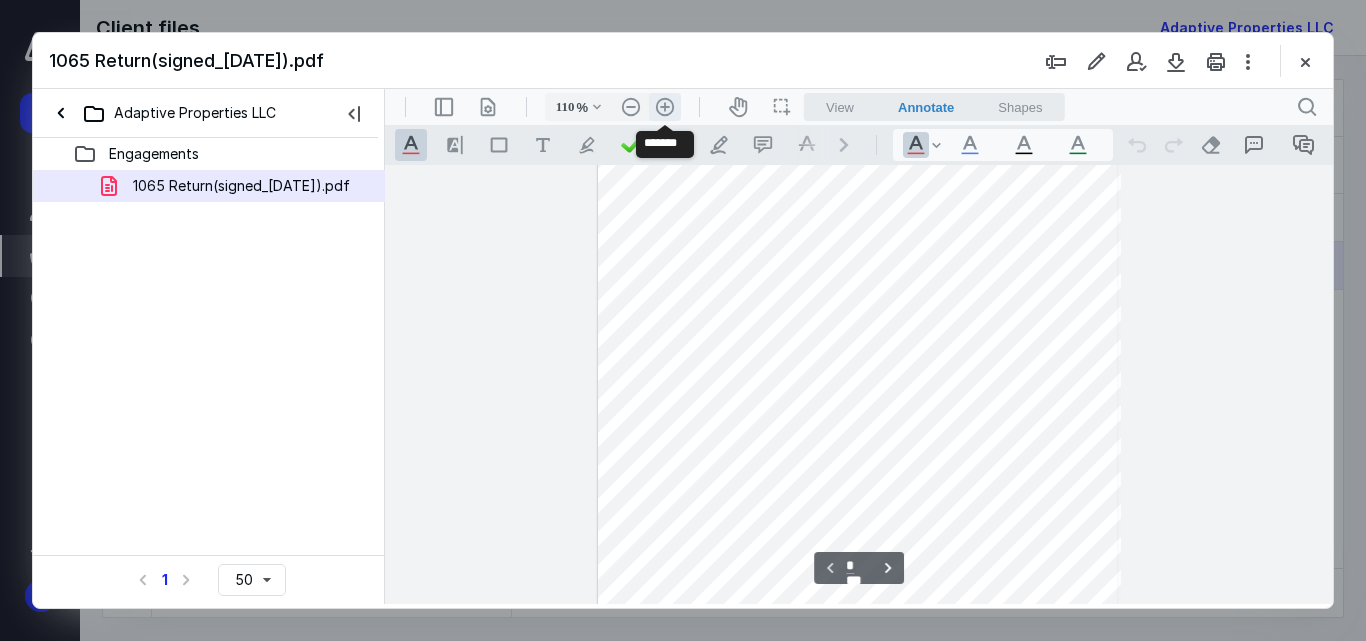 click on ".cls-1{fill:#abb0c4;} icon - header - zoom - in - line" at bounding box center (665, 107) 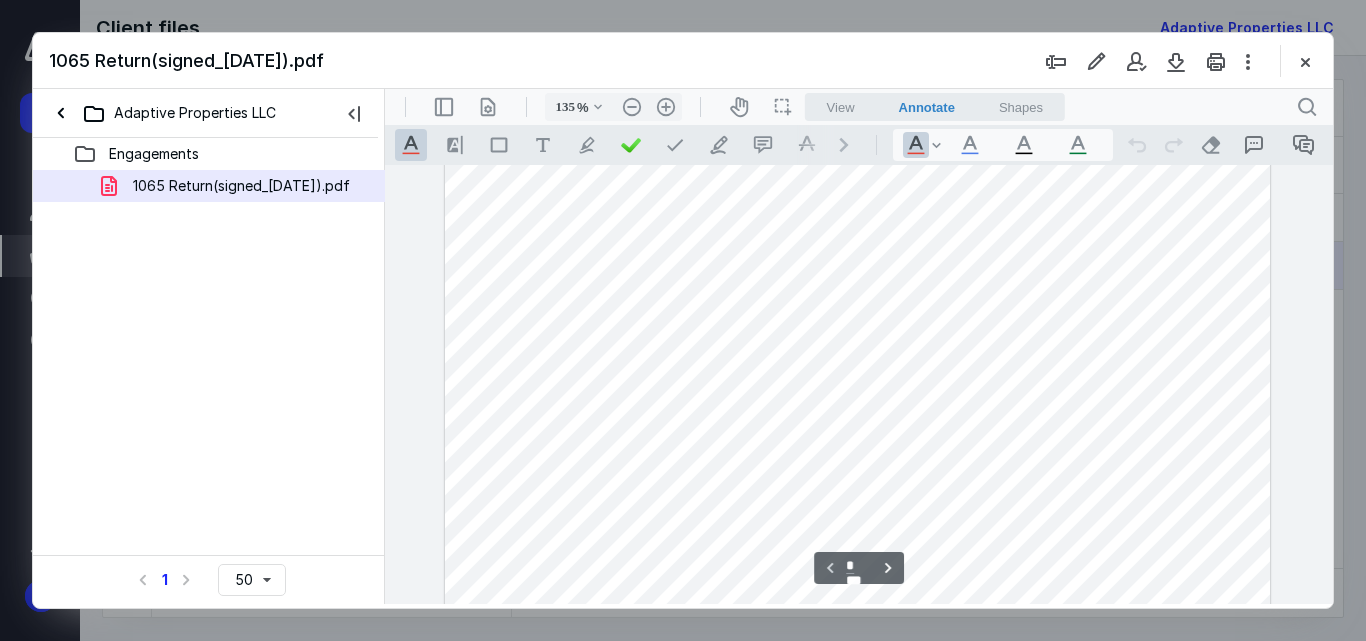 scroll, scrollTop: 100, scrollLeft: 0, axis: vertical 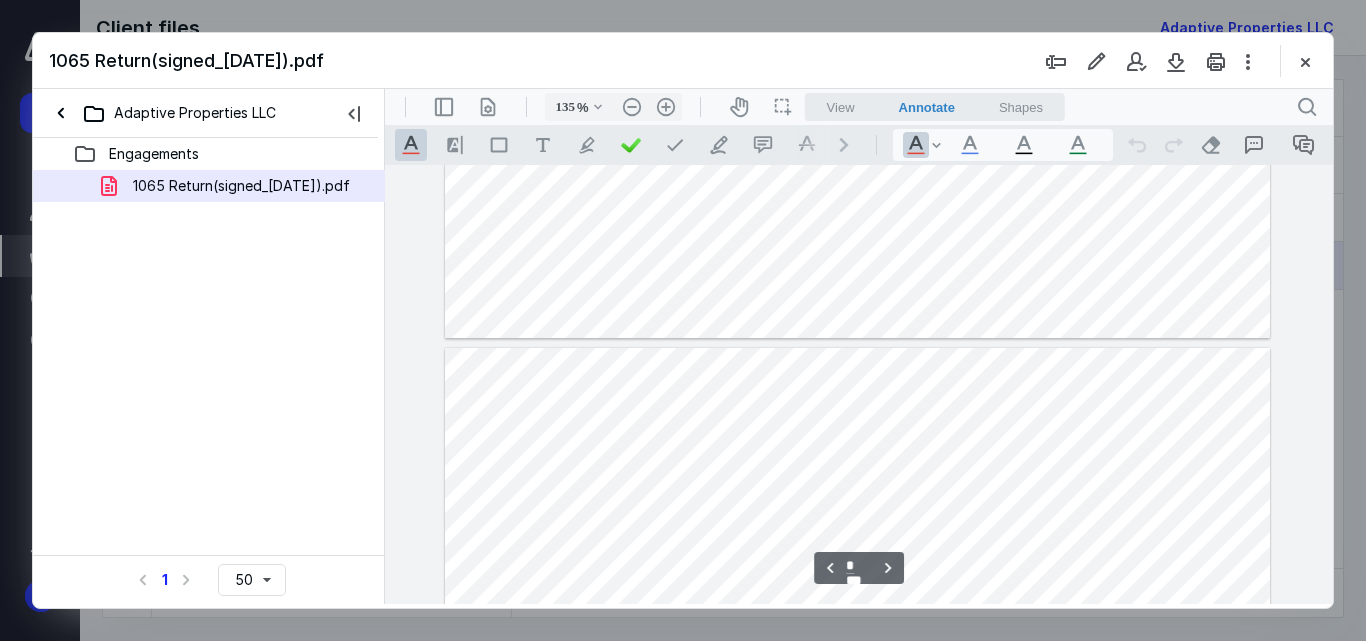 type on "*" 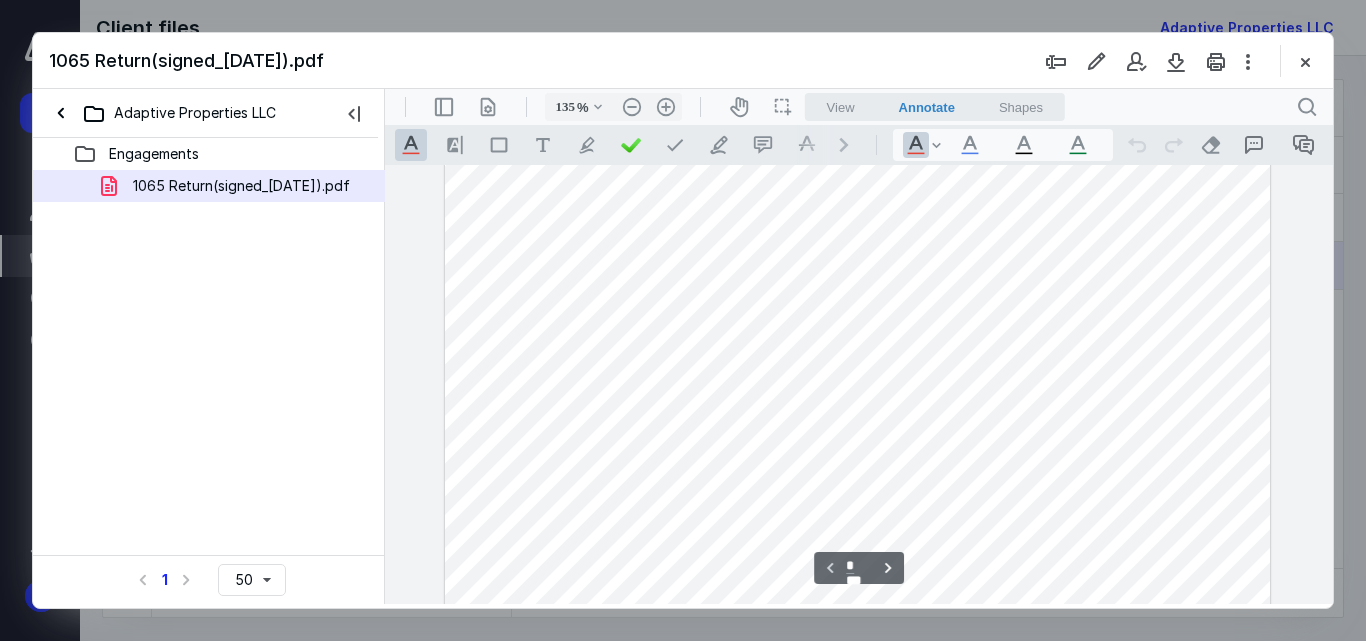 scroll, scrollTop: 0, scrollLeft: 0, axis: both 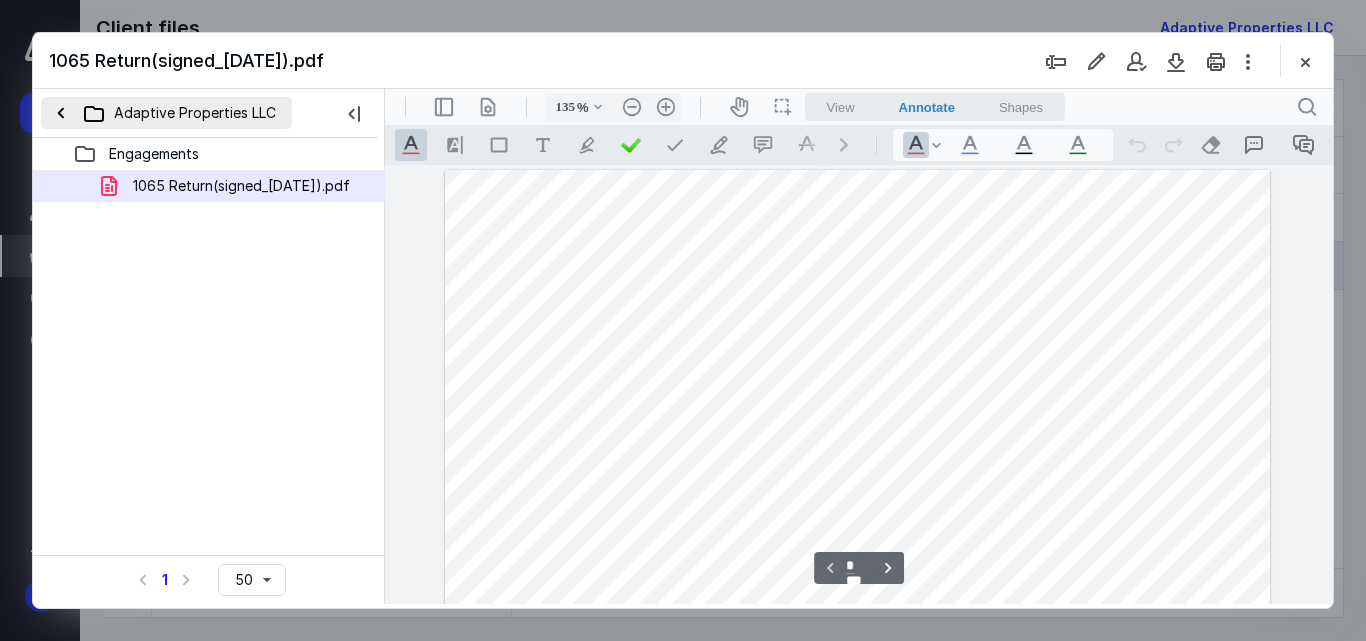 click on "Adaptive Properties LLC" at bounding box center (166, 113) 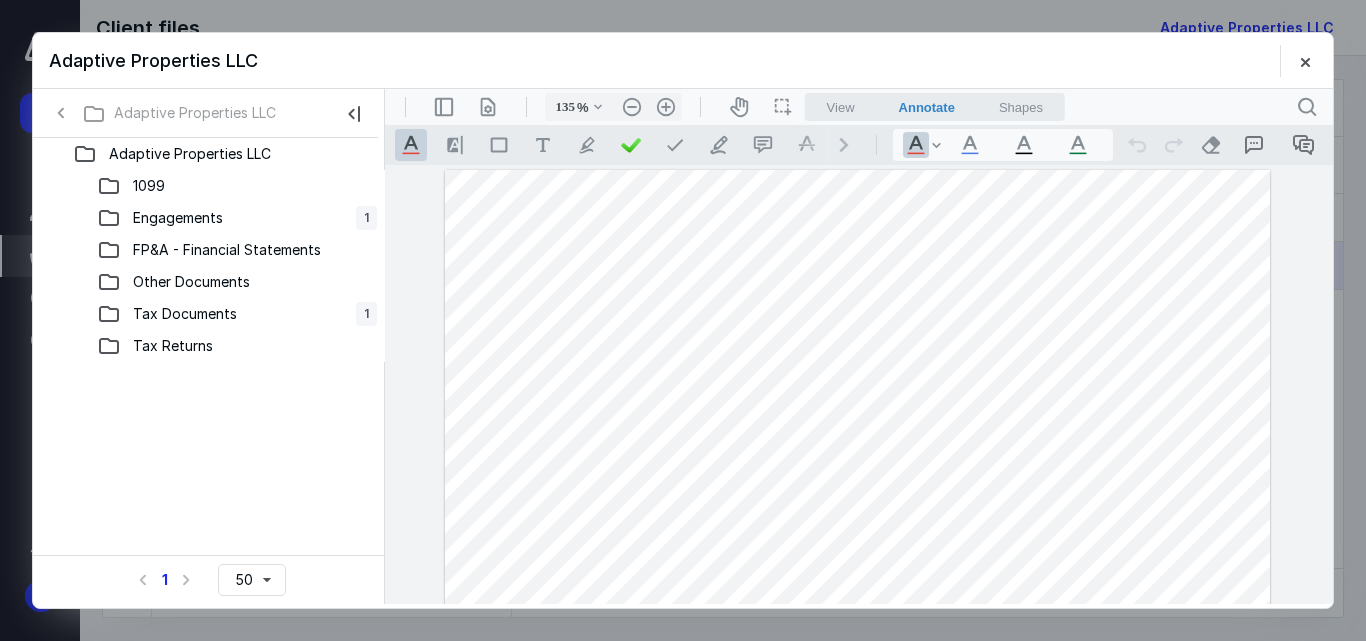 click 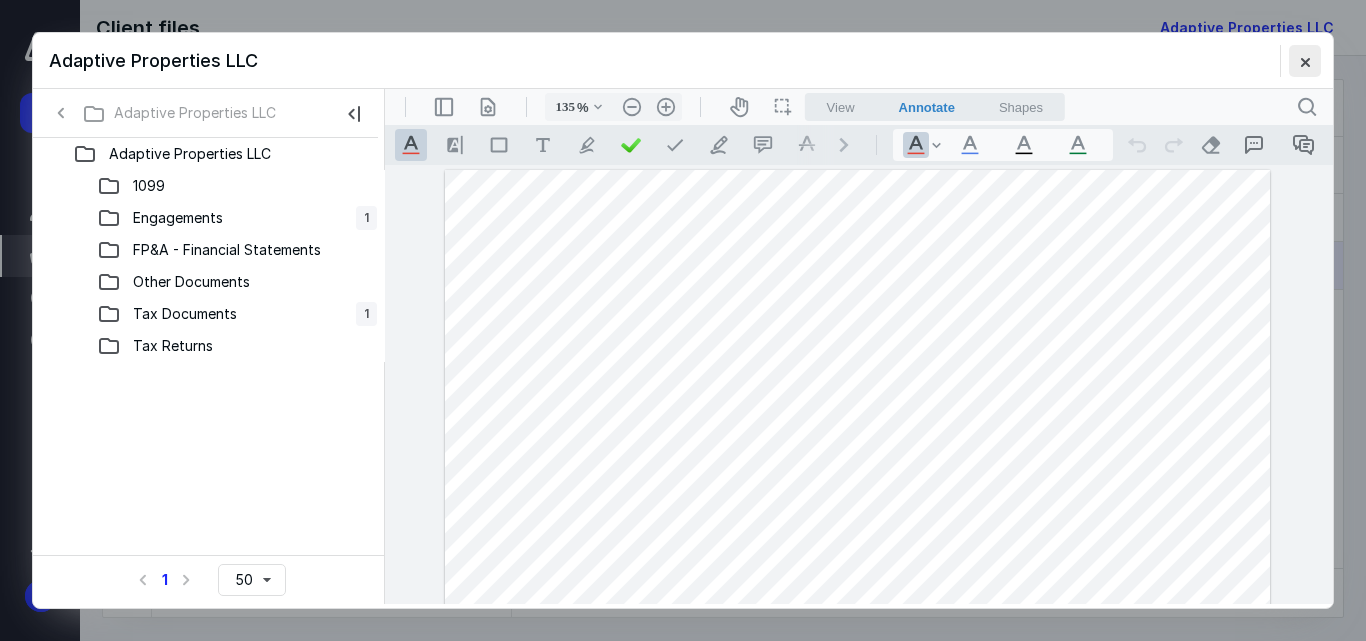 click at bounding box center (1305, 61) 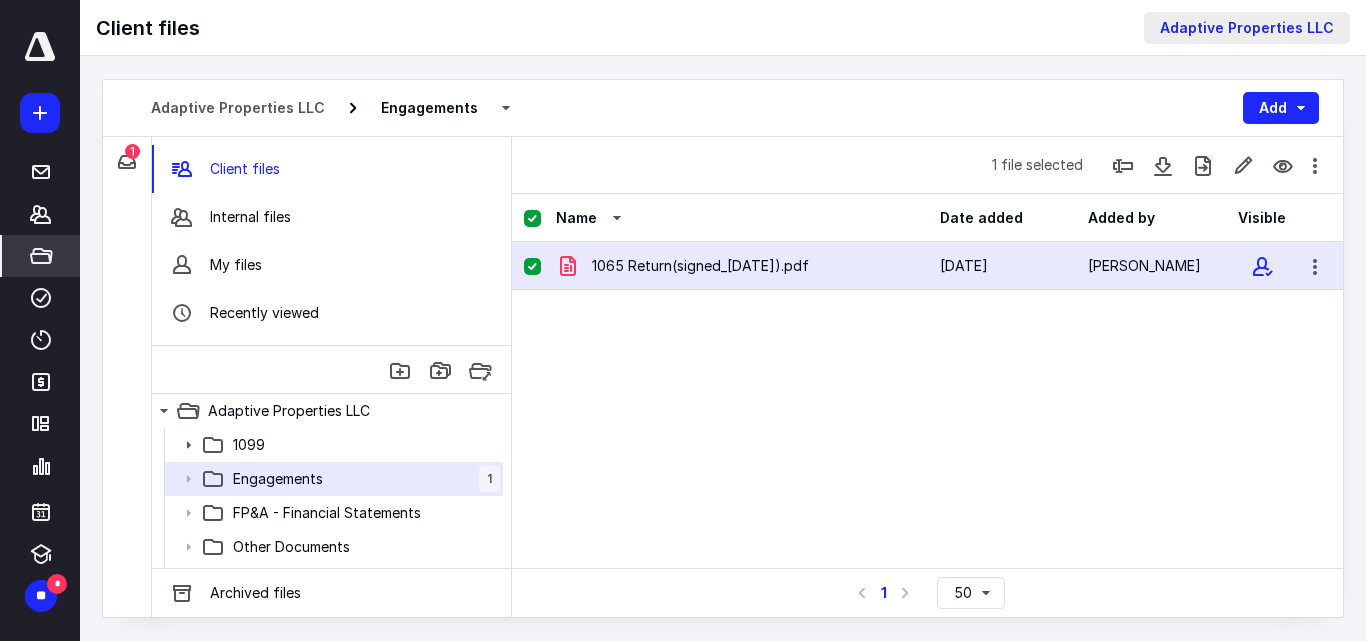 click on "Adaptive Properties LLC" at bounding box center [1247, 28] 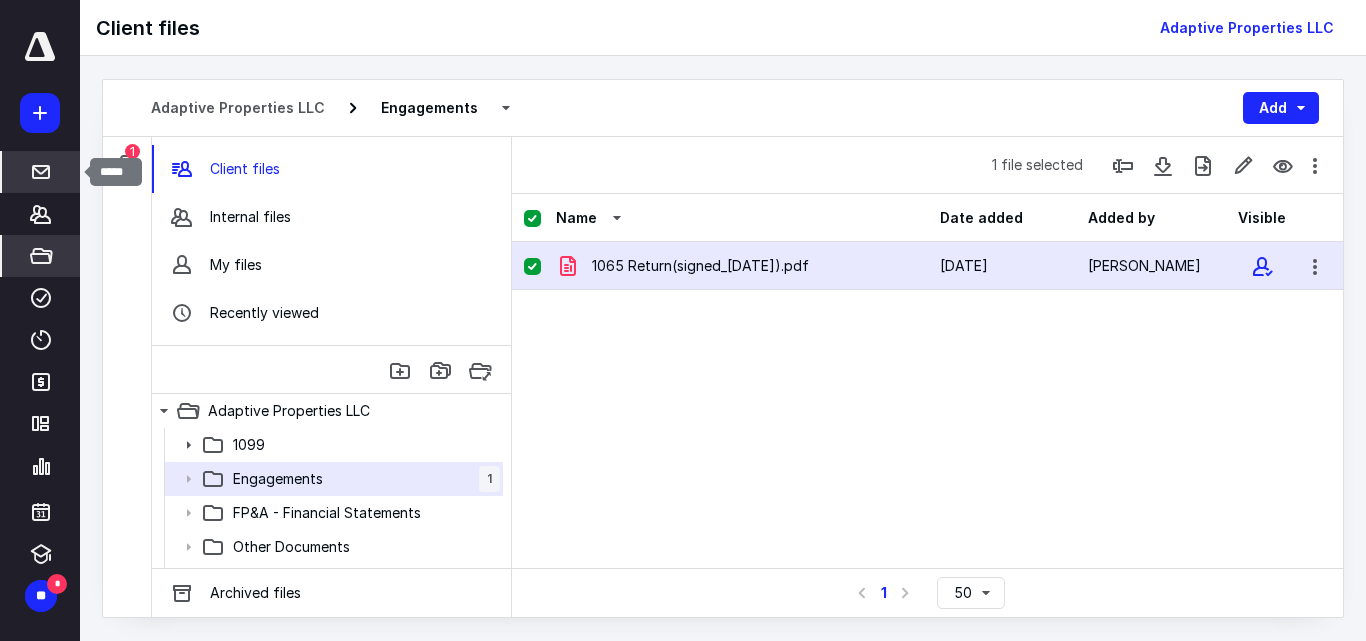 click 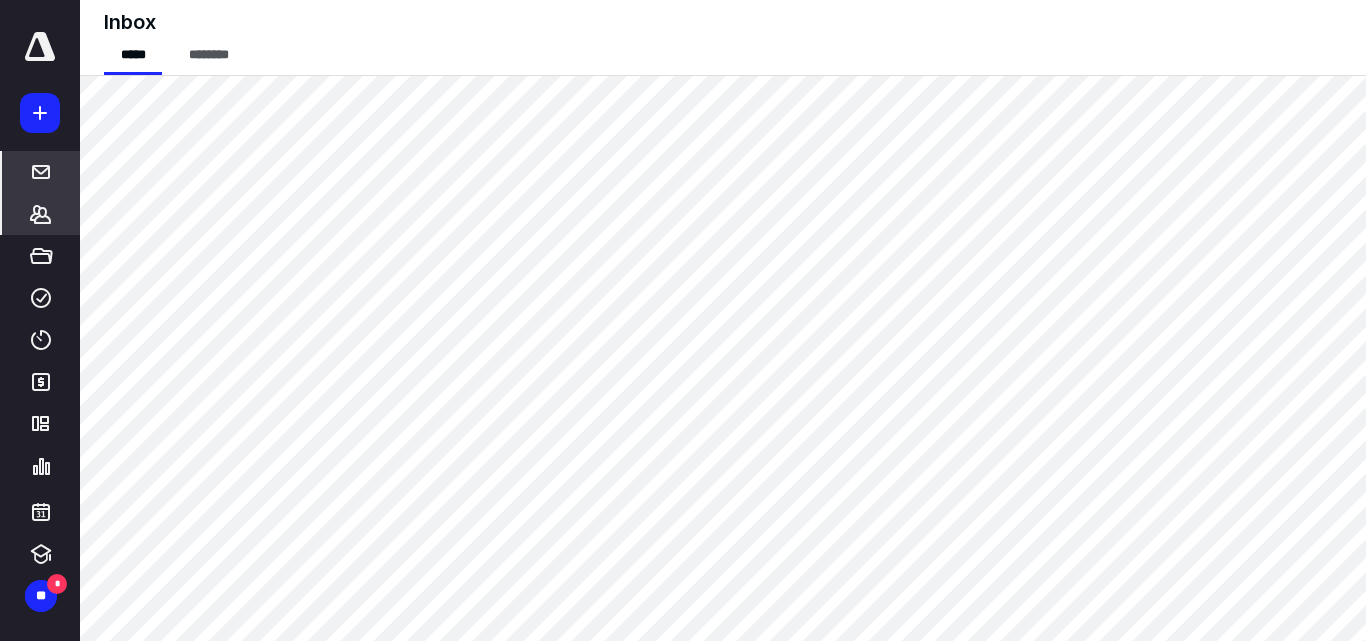 click on "*******" at bounding box center (41, 214) 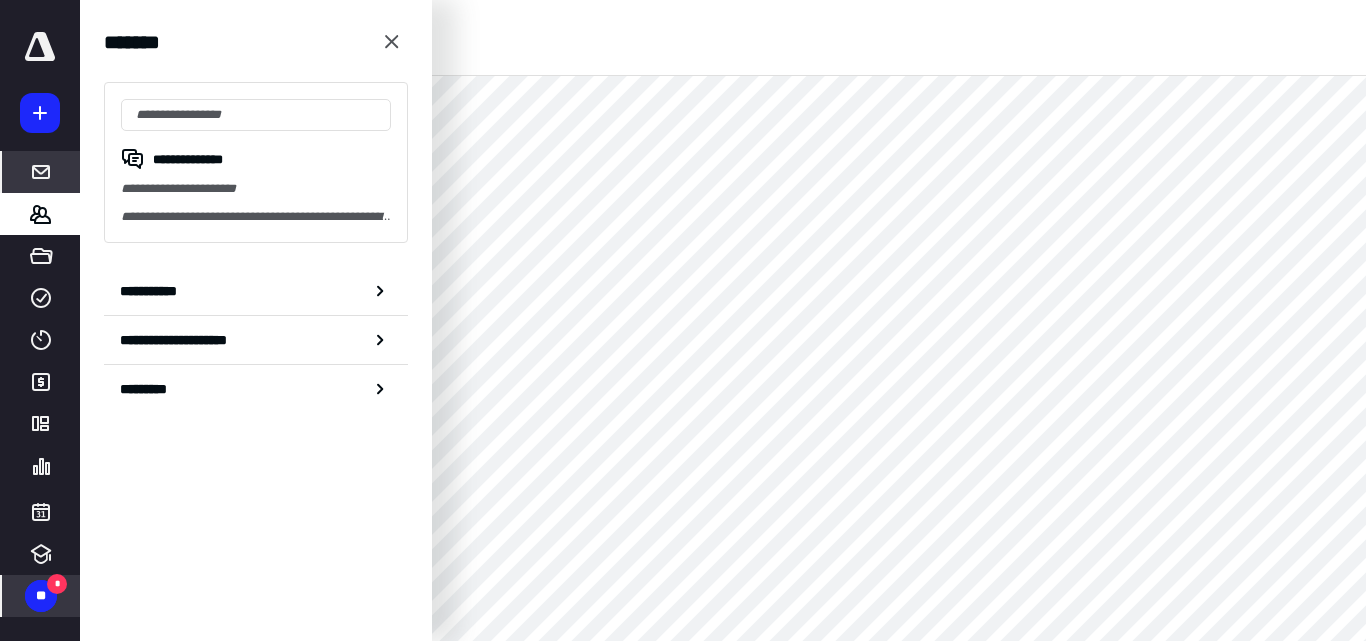 click on "**" at bounding box center (41, 596) 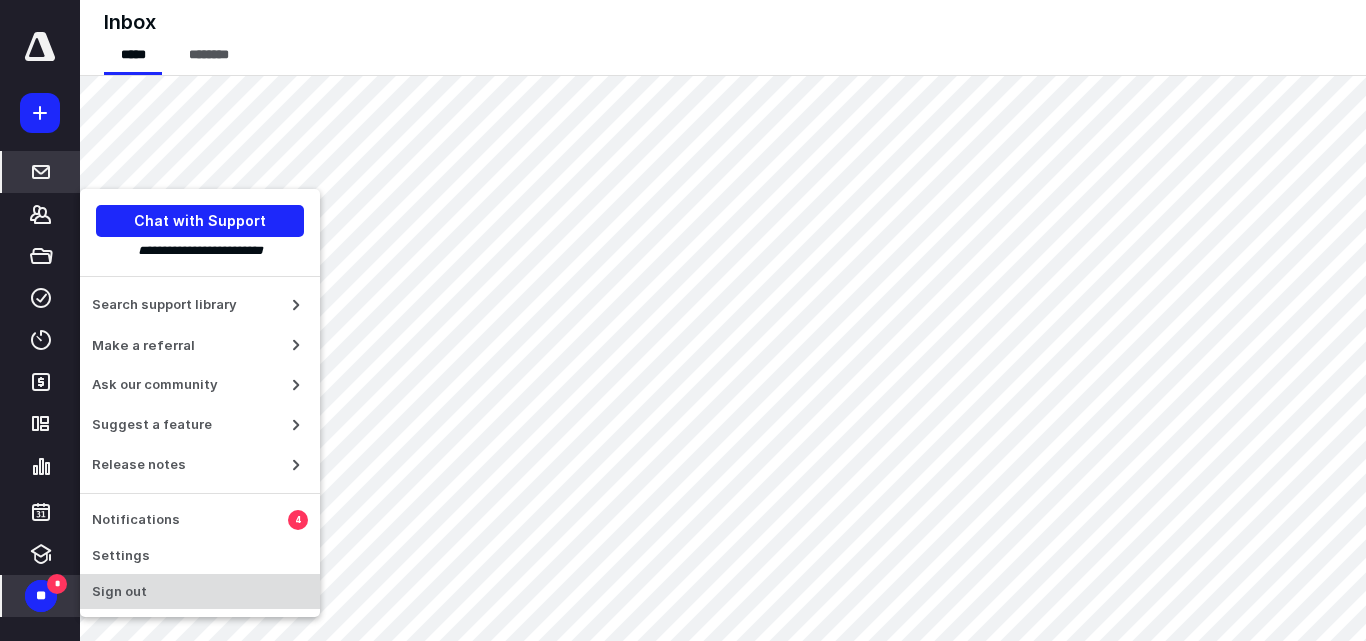 click on "Sign out" at bounding box center (200, 592) 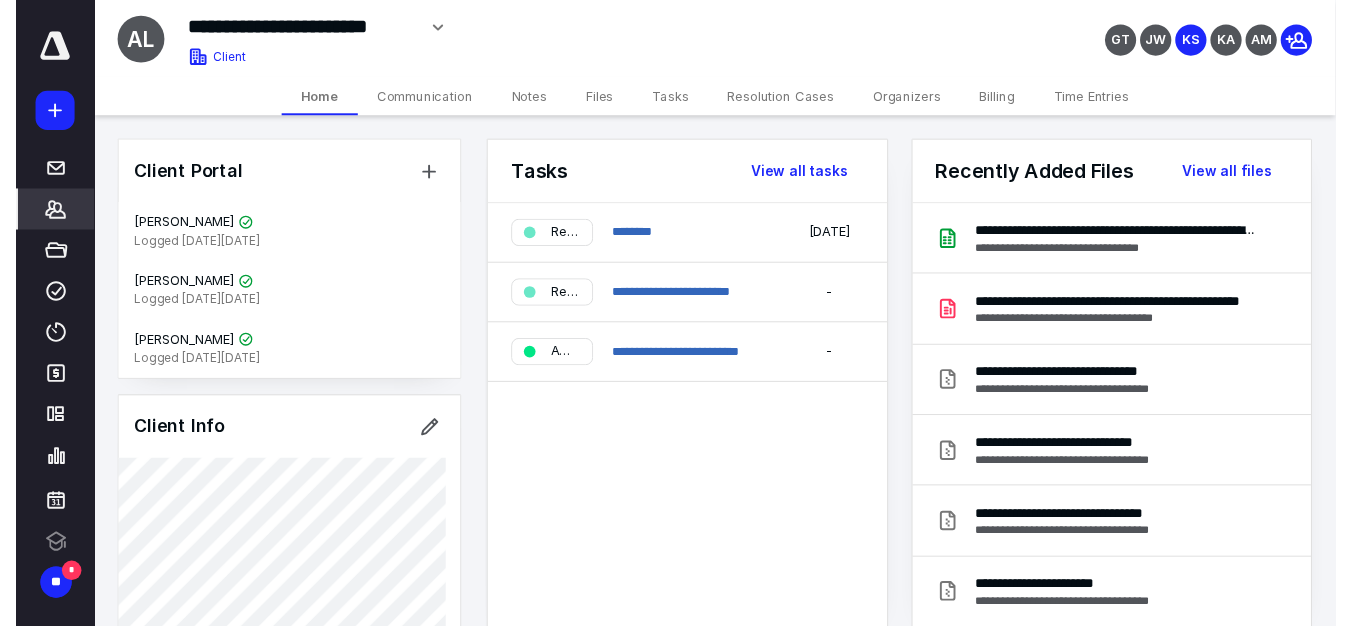 scroll, scrollTop: 0, scrollLeft: 0, axis: both 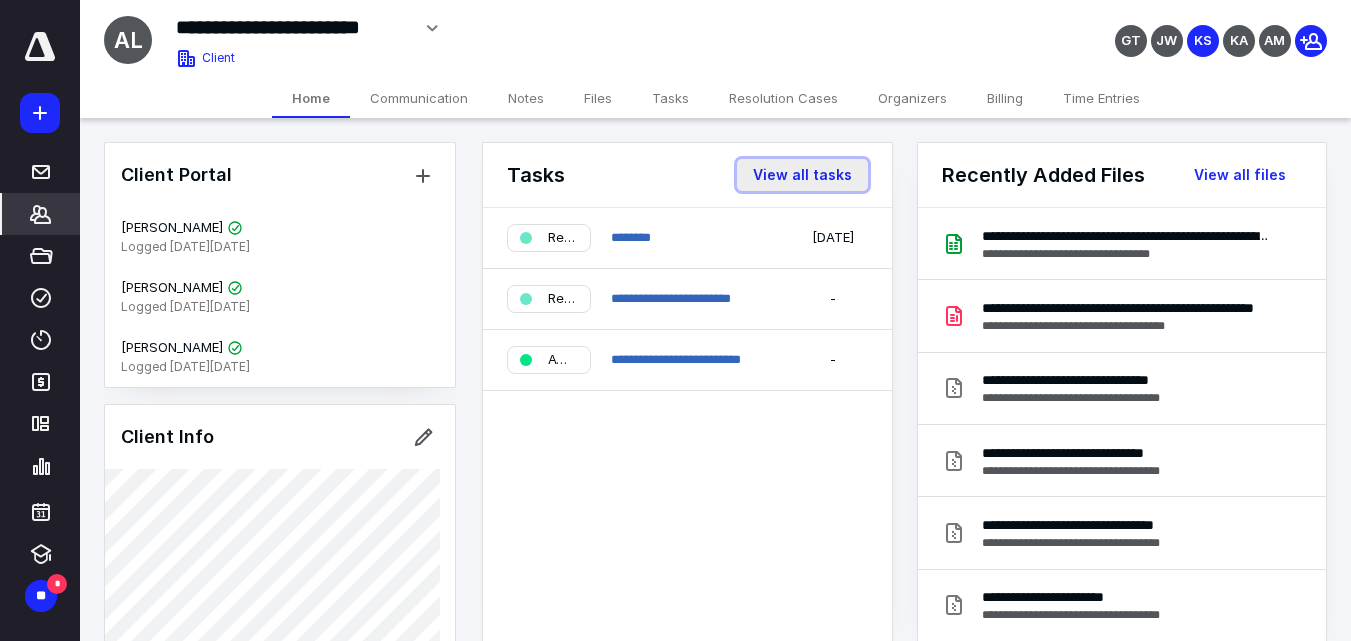 click on "View all tasks" at bounding box center (802, 175) 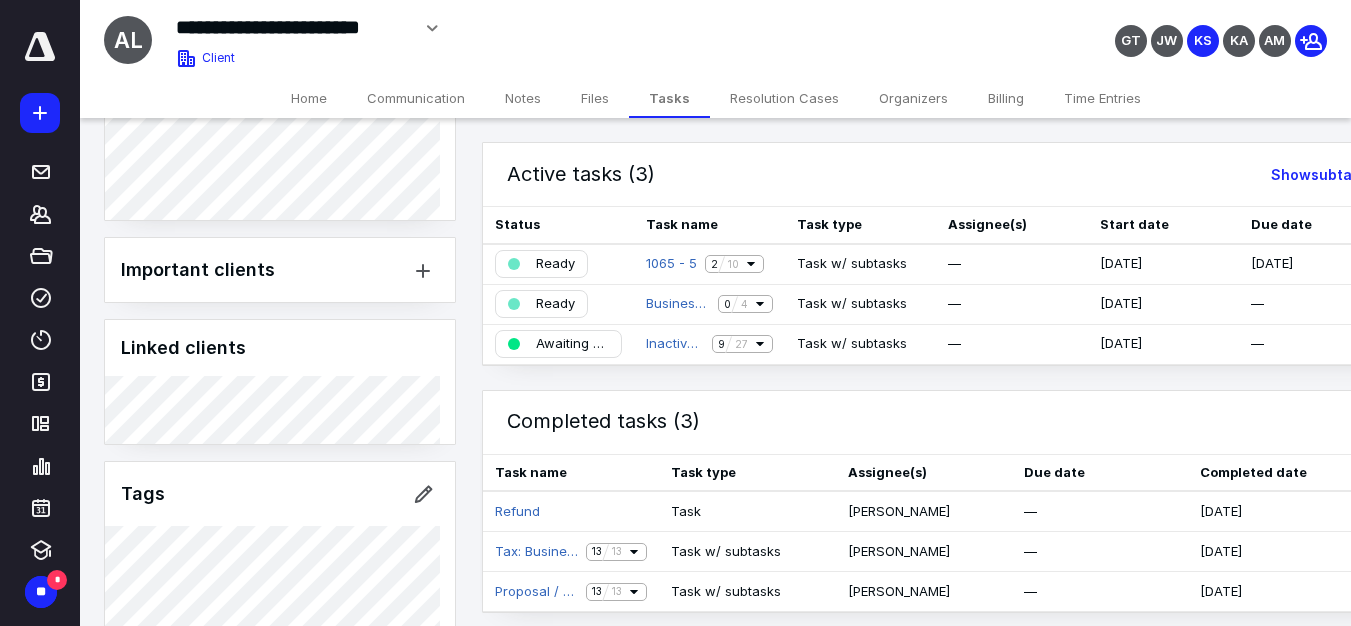 scroll, scrollTop: 1764, scrollLeft: 0, axis: vertical 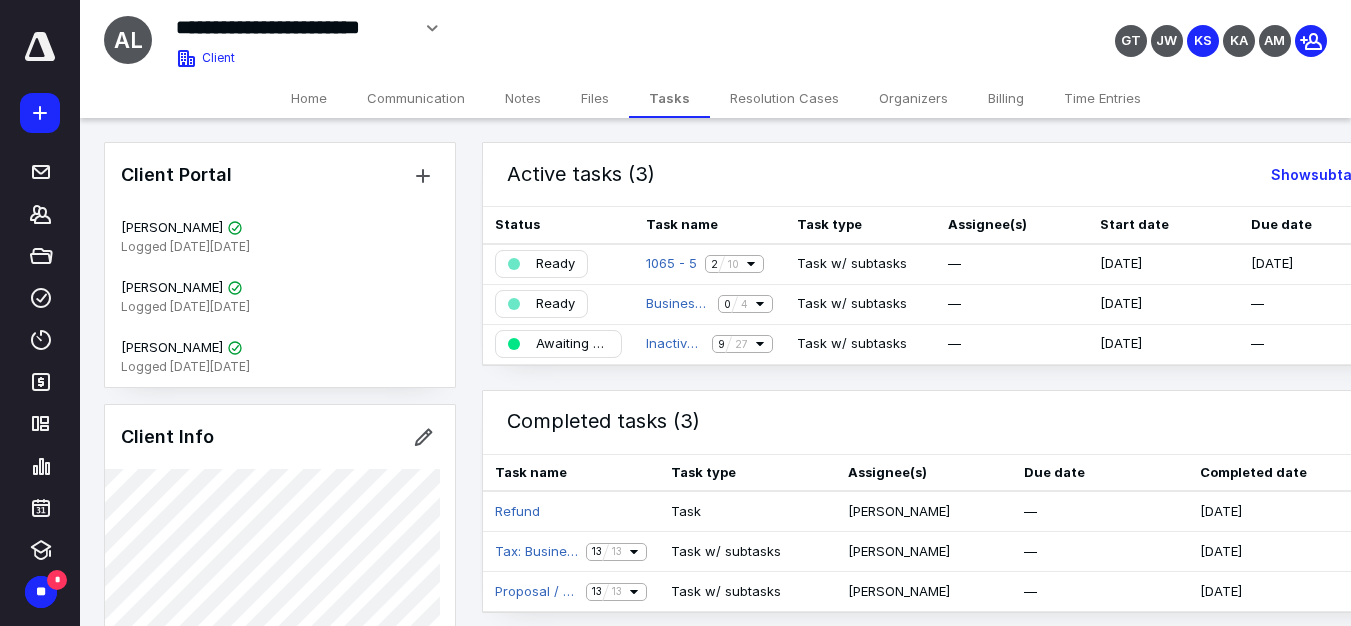 click on "Home" at bounding box center (309, 98) 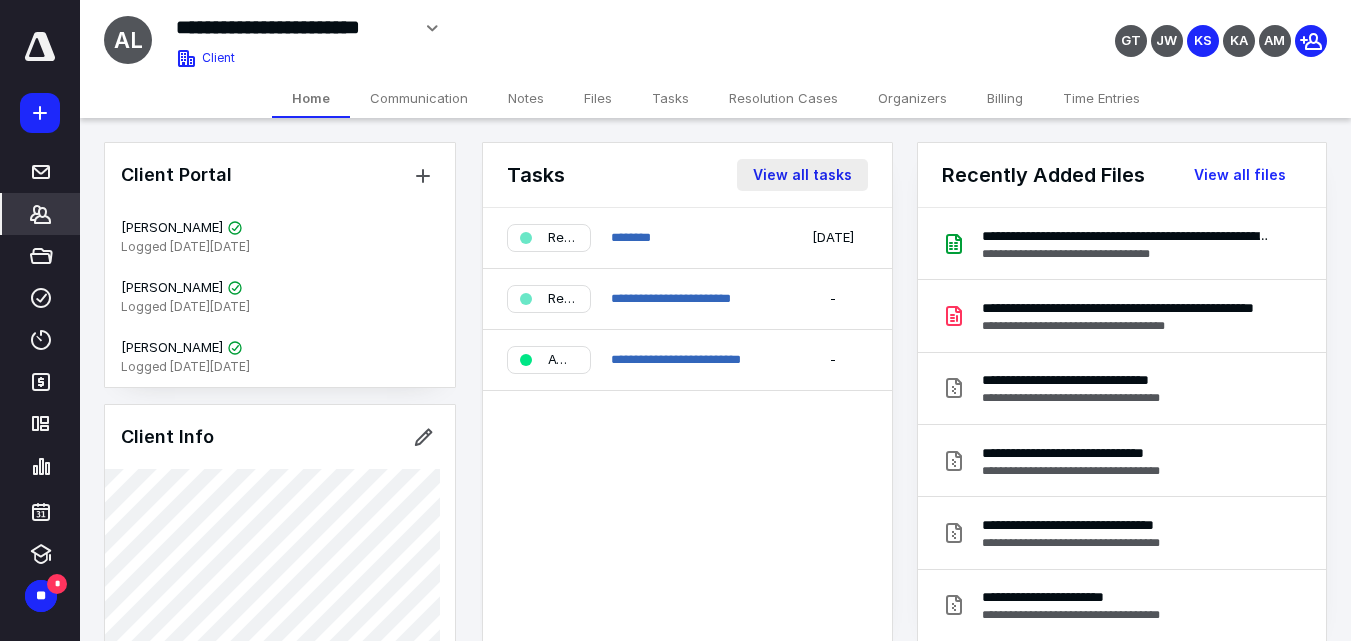 click on "View all tasks" at bounding box center (802, 175) 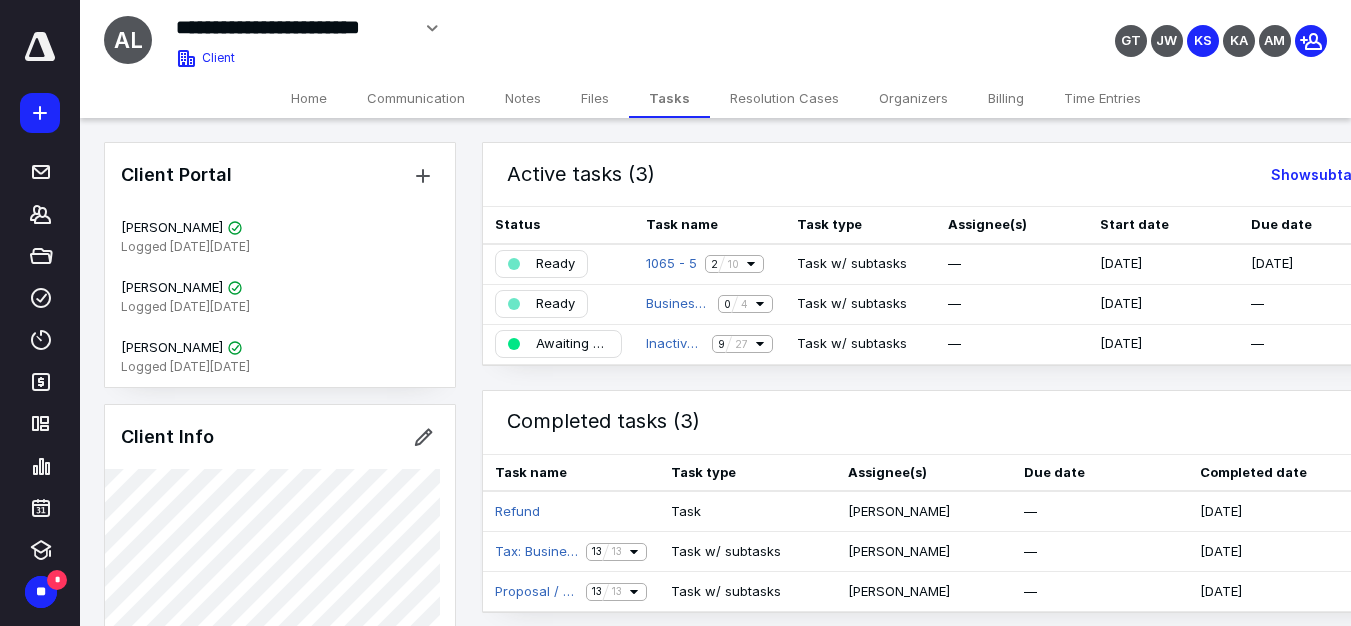 click on "Home" at bounding box center (309, 98) 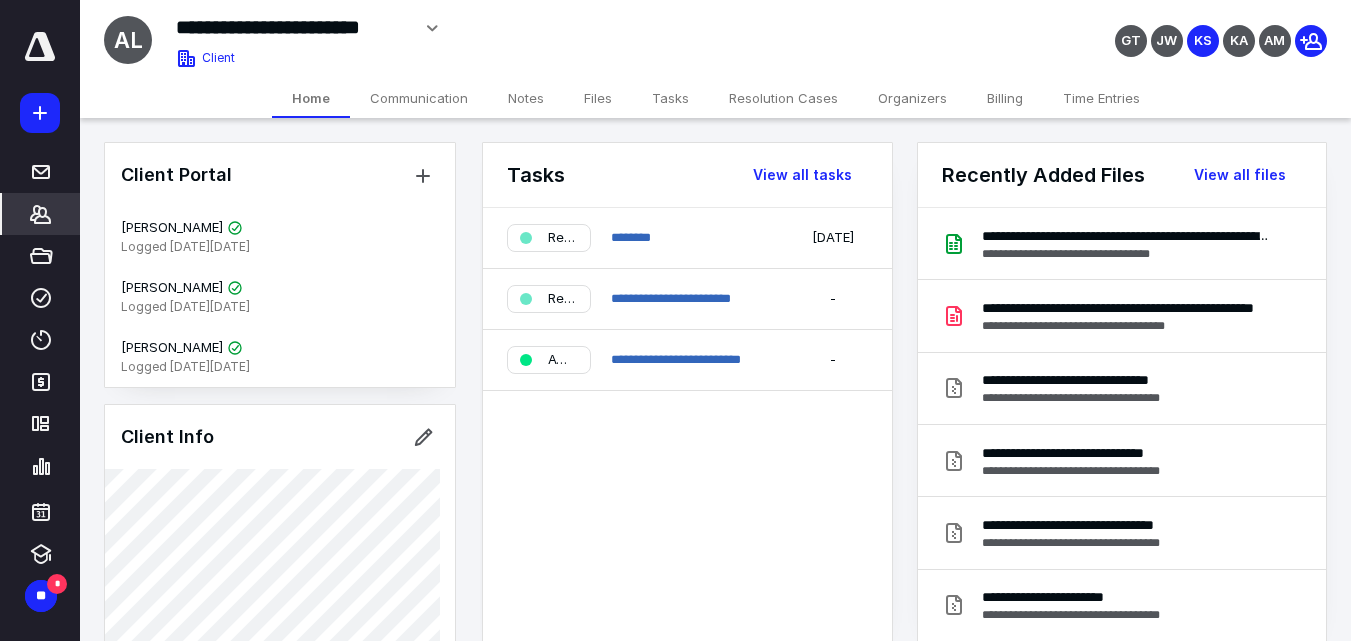 click on "Communication" at bounding box center [419, 98] 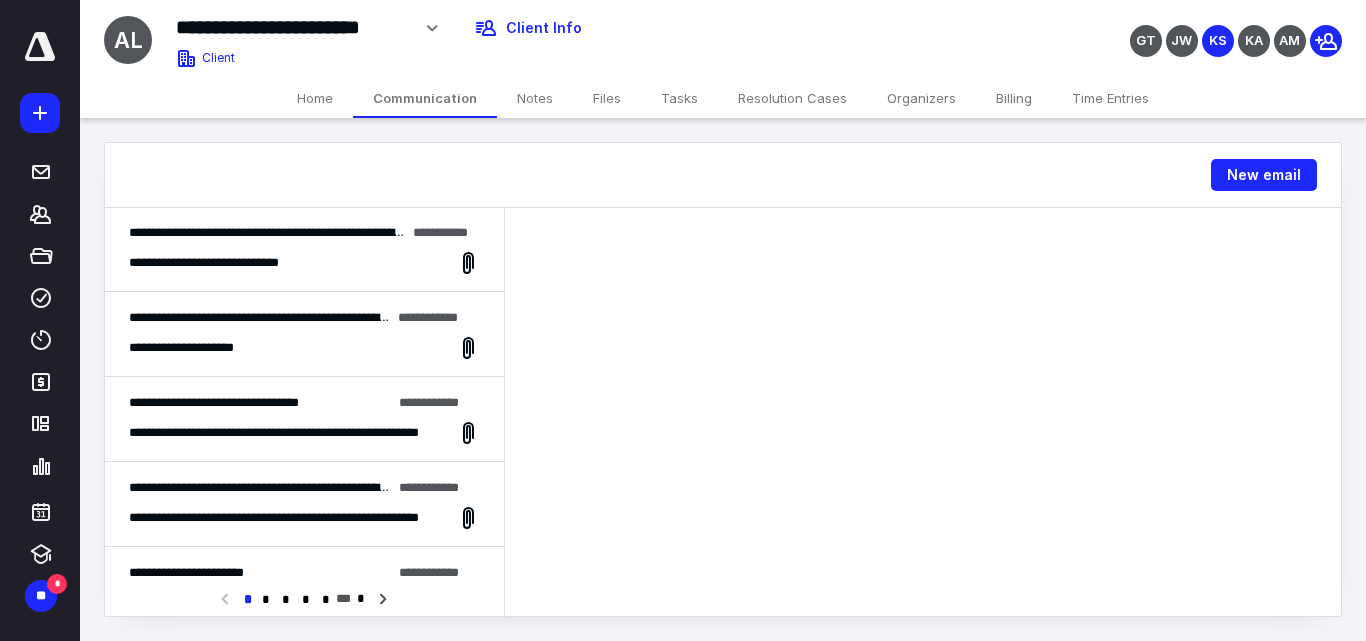 scroll, scrollTop: 0, scrollLeft: 0, axis: both 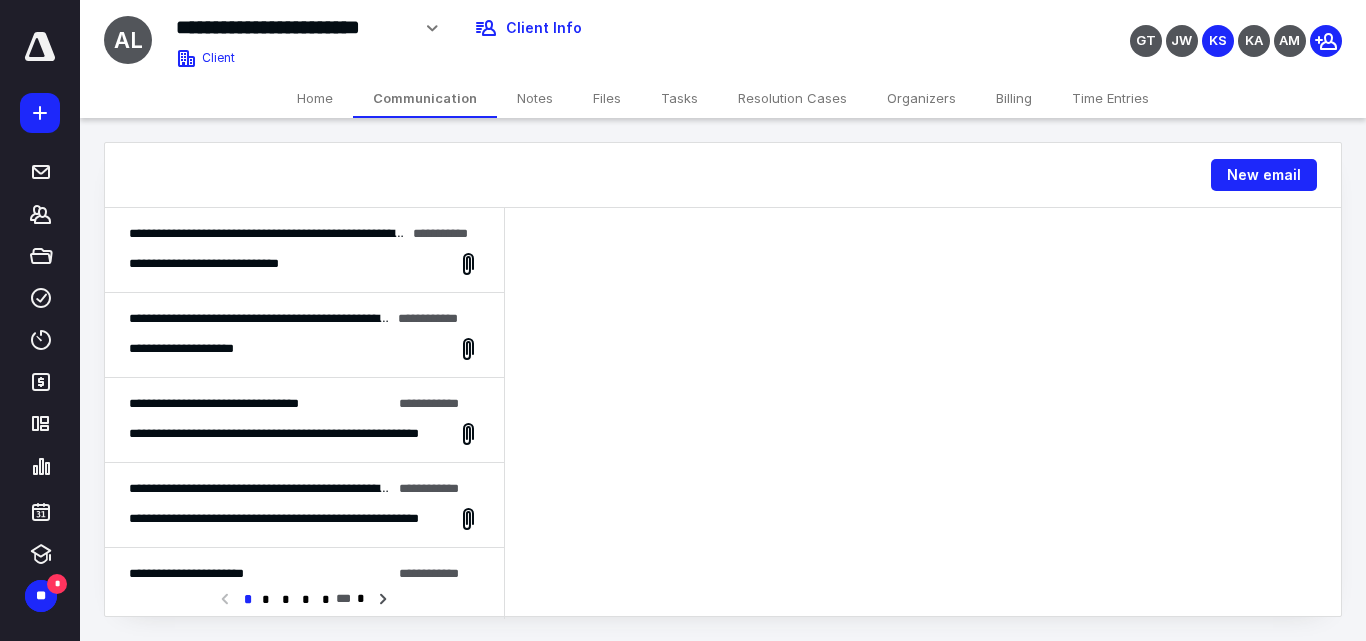 click on "Notes" at bounding box center (535, 98) 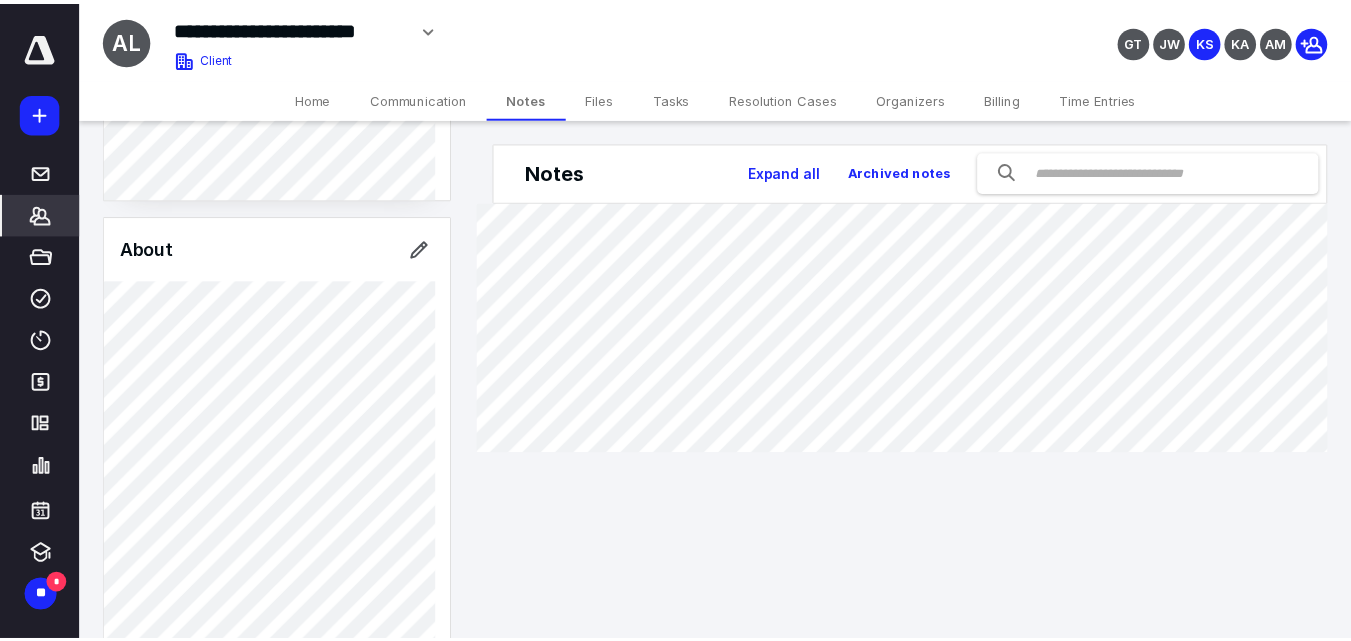 scroll, scrollTop: 1100, scrollLeft: 0, axis: vertical 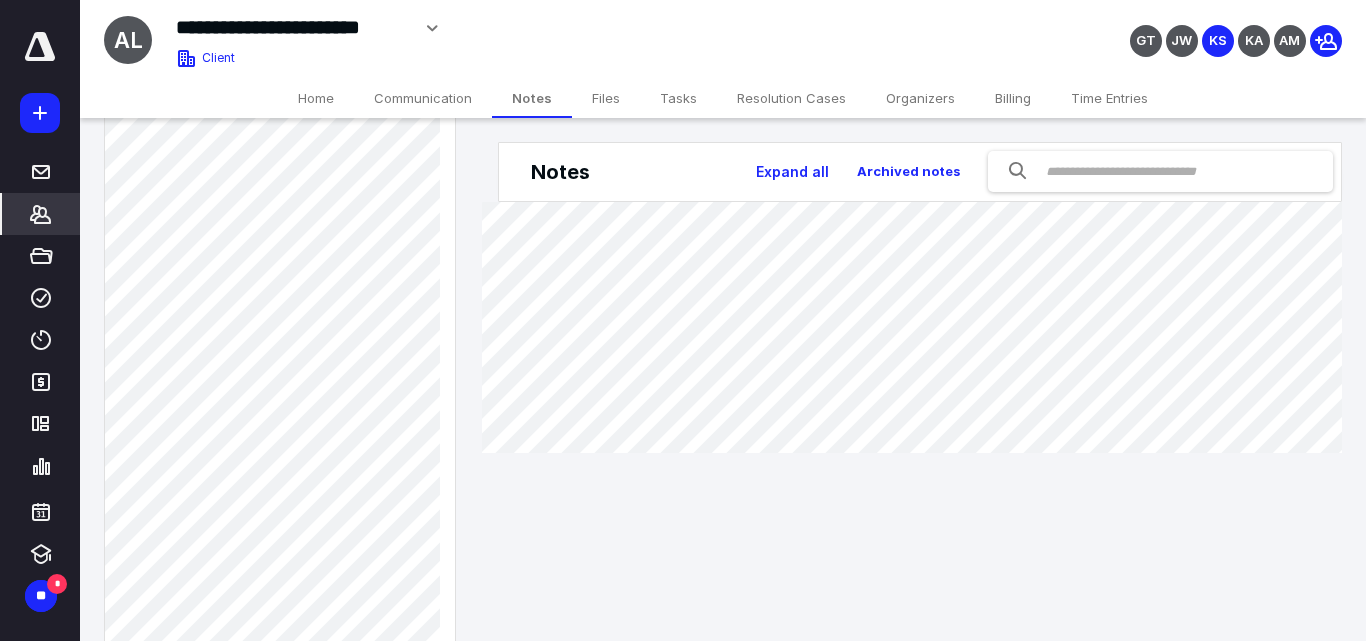 click on "Files" at bounding box center (606, 98) 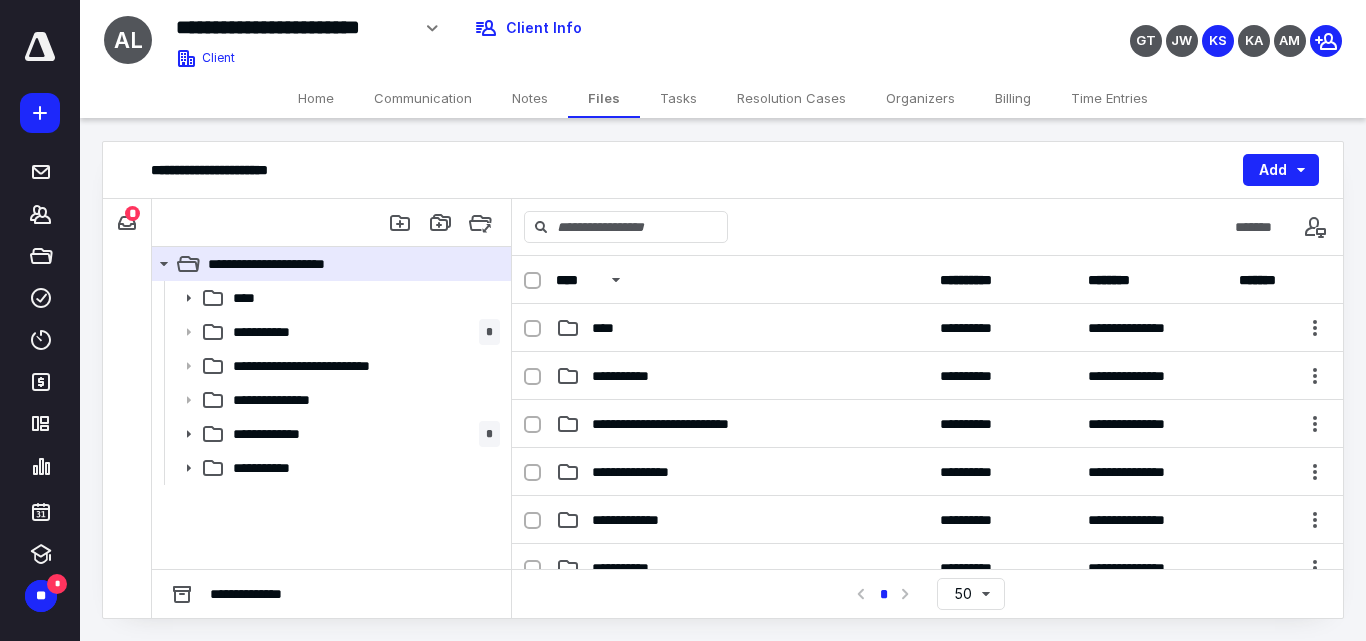 click on "Tasks" at bounding box center (678, 98) 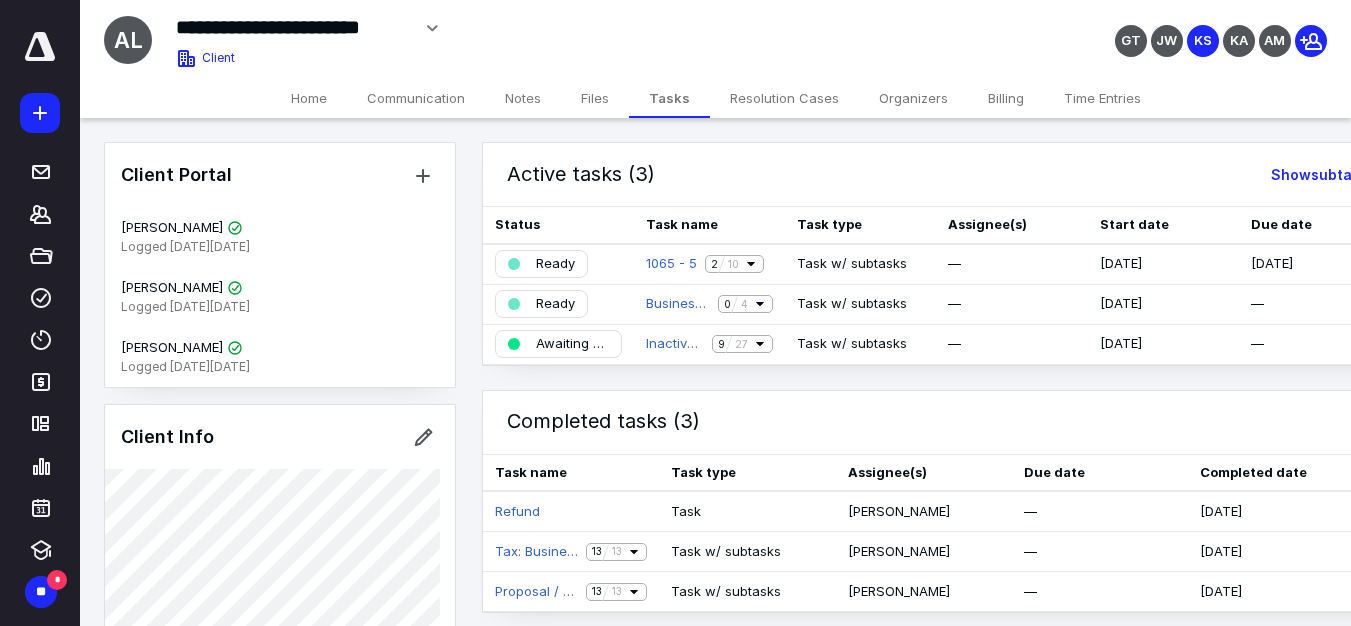 click on "Resolution Cases" at bounding box center (784, 98) 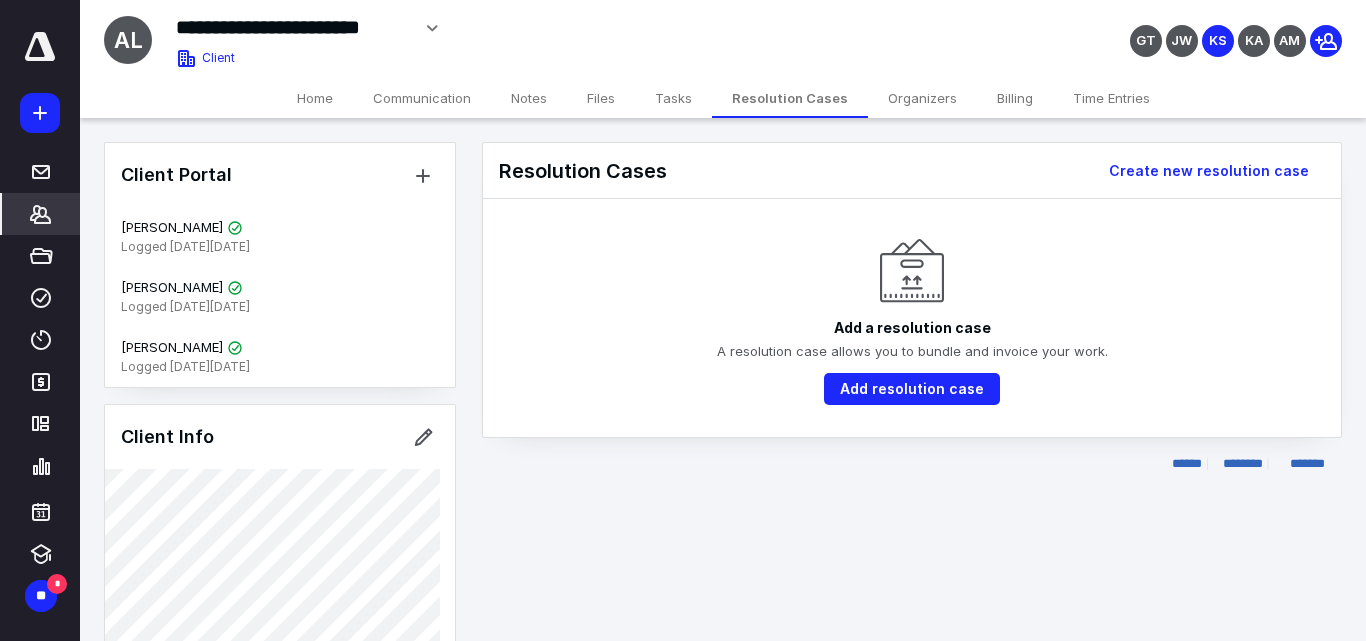 click on "Organizers" at bounding box center (922, 98) 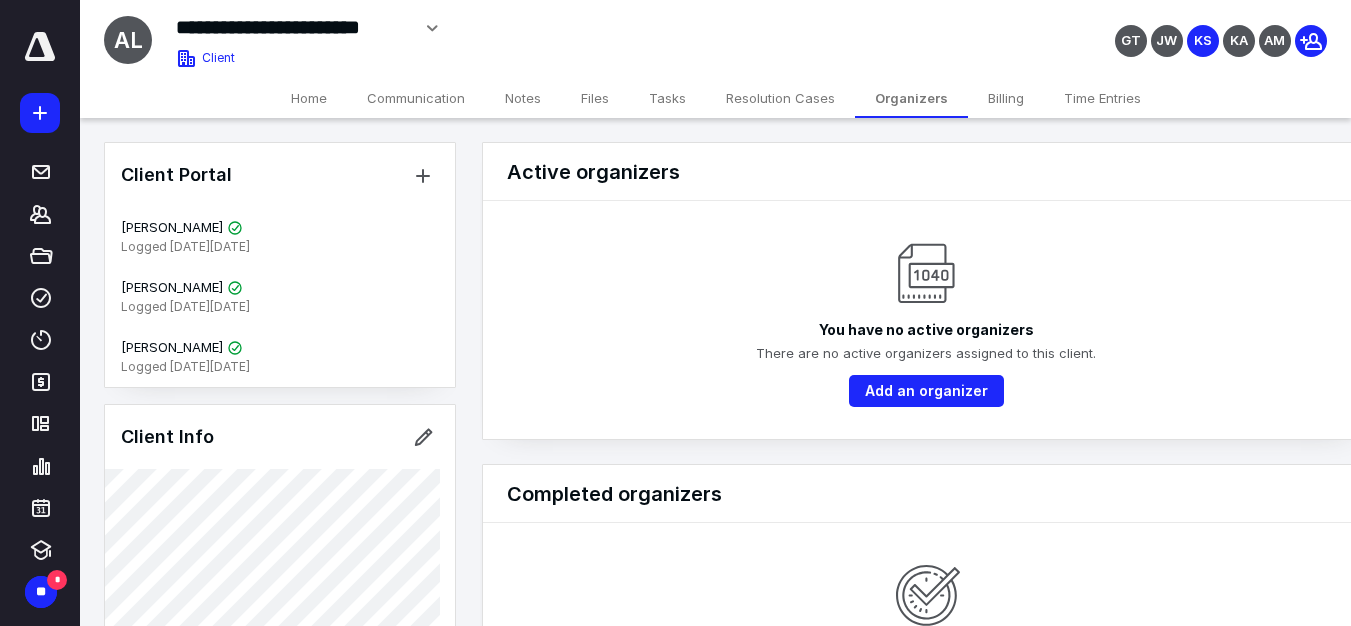 click on "Billing" at bounding box center [1006, 98] 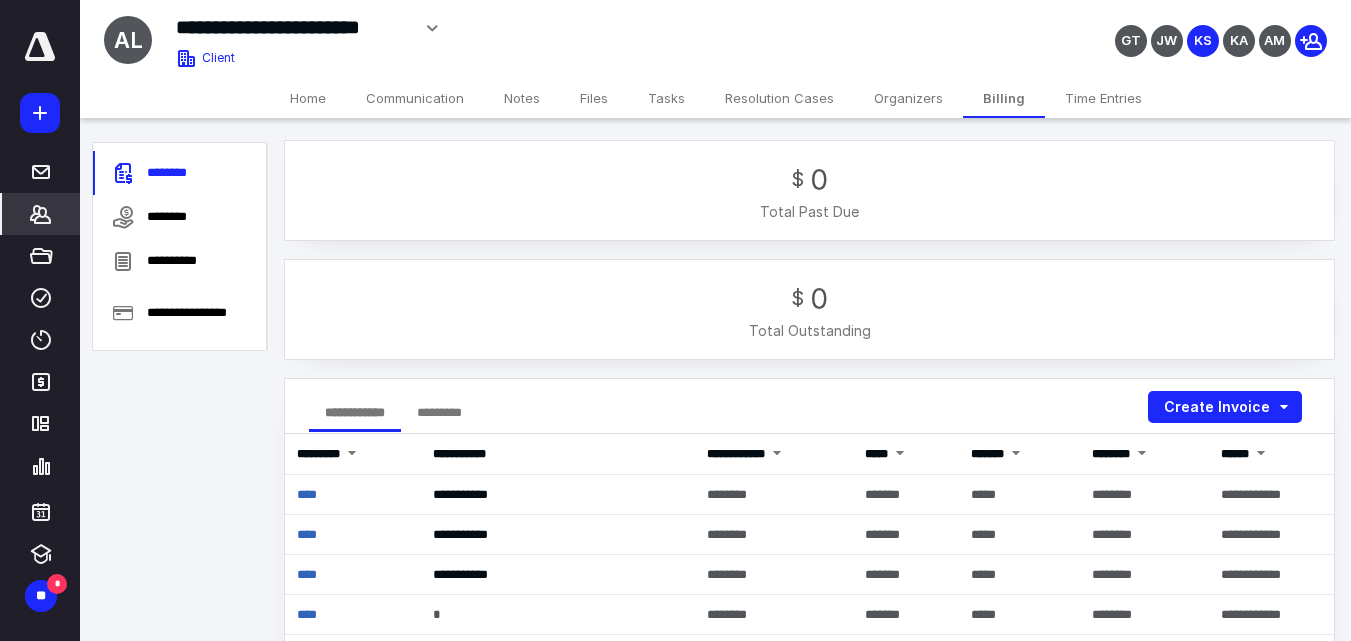 scroll, scrollTop: 0, scrollLeft: 0, axis: both 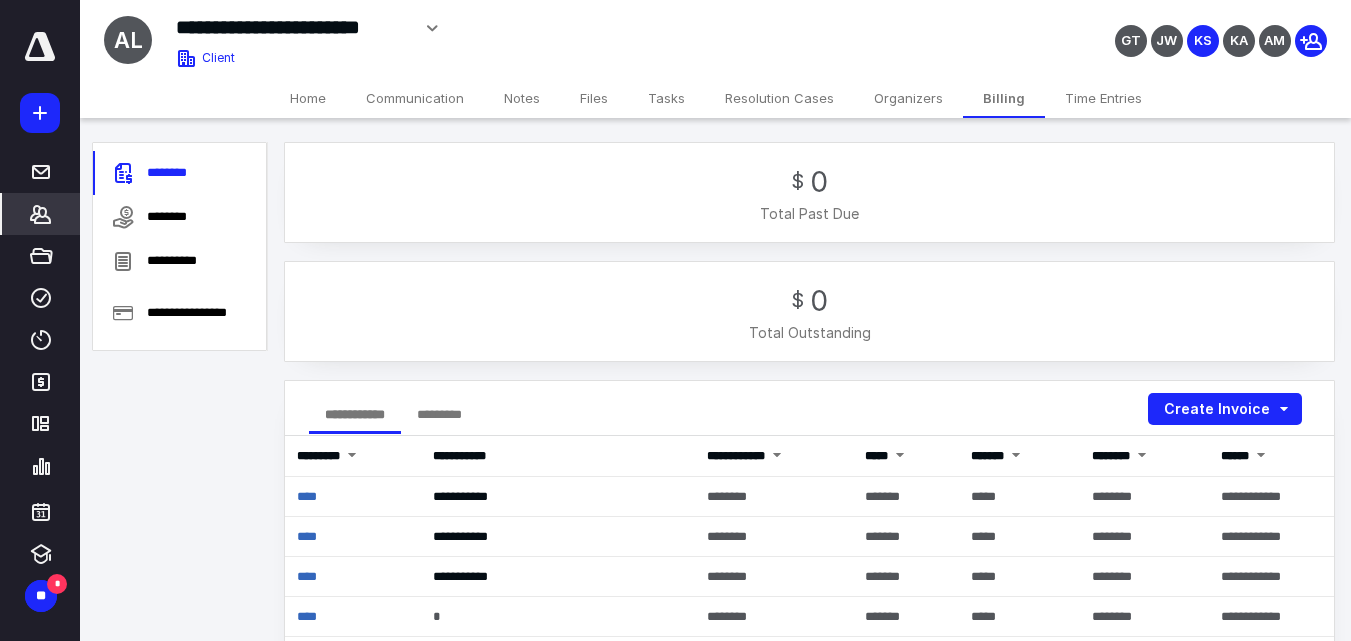 click on "Time Entries" at bounding box center [1103, 98] 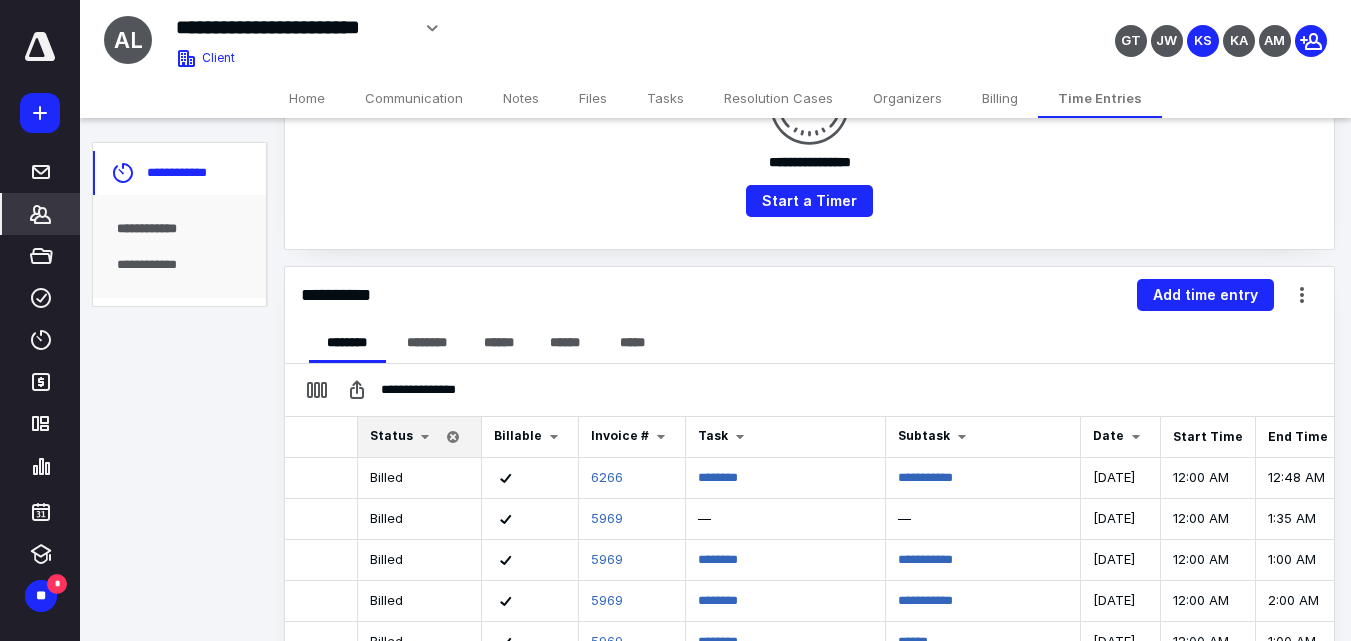 scroll, scrollTop: 300, scrollLeft: 0, axis: vertical 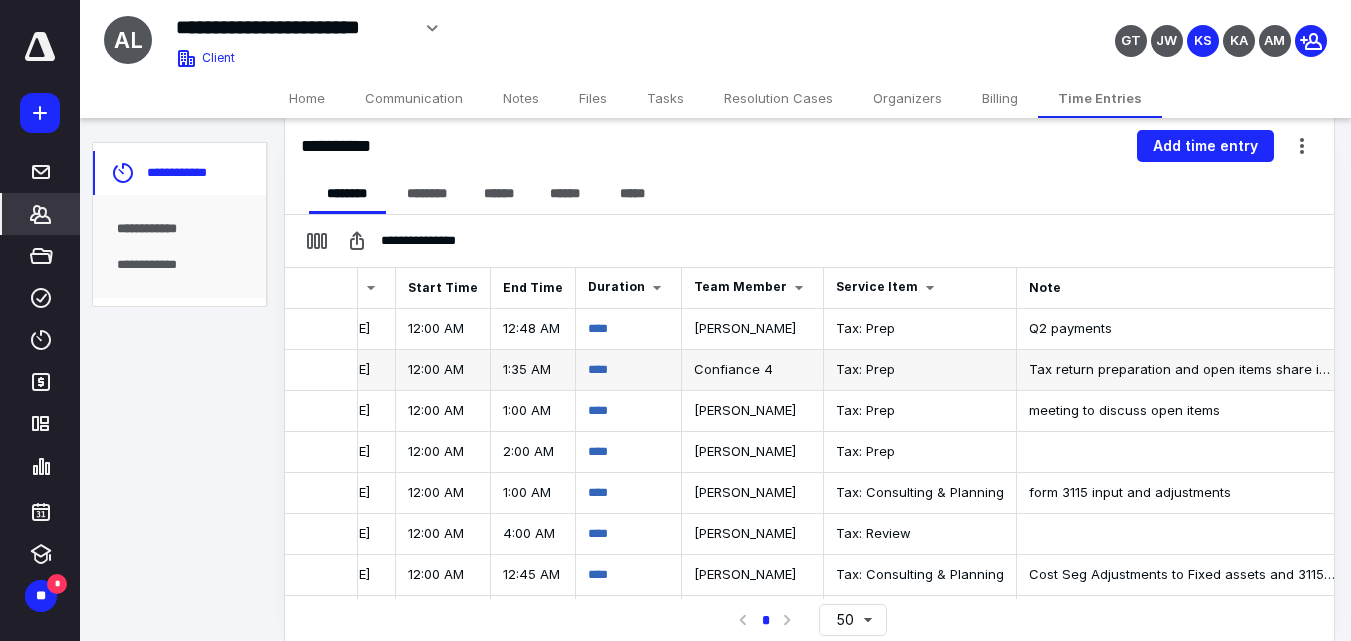 click on "Tax return preparation and open items share in canopy" at bounding box center [1203, 369] 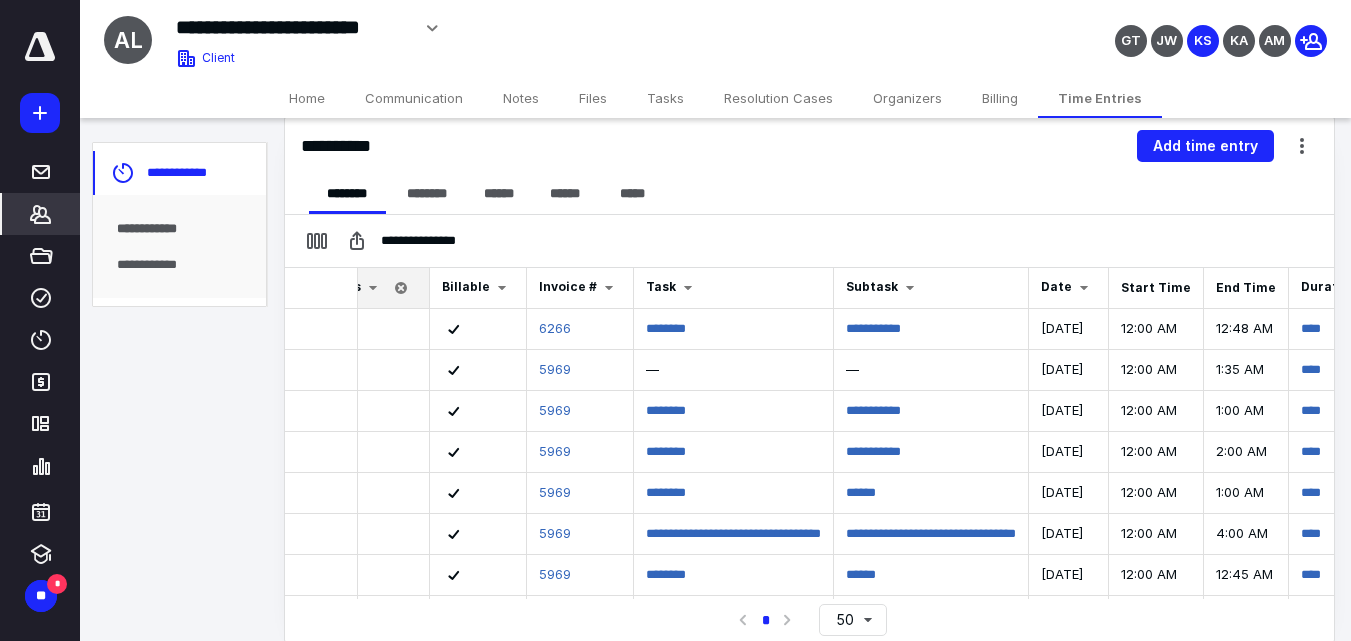 scroll, scrollTop: 0, scrollLeft: 0, axis: both 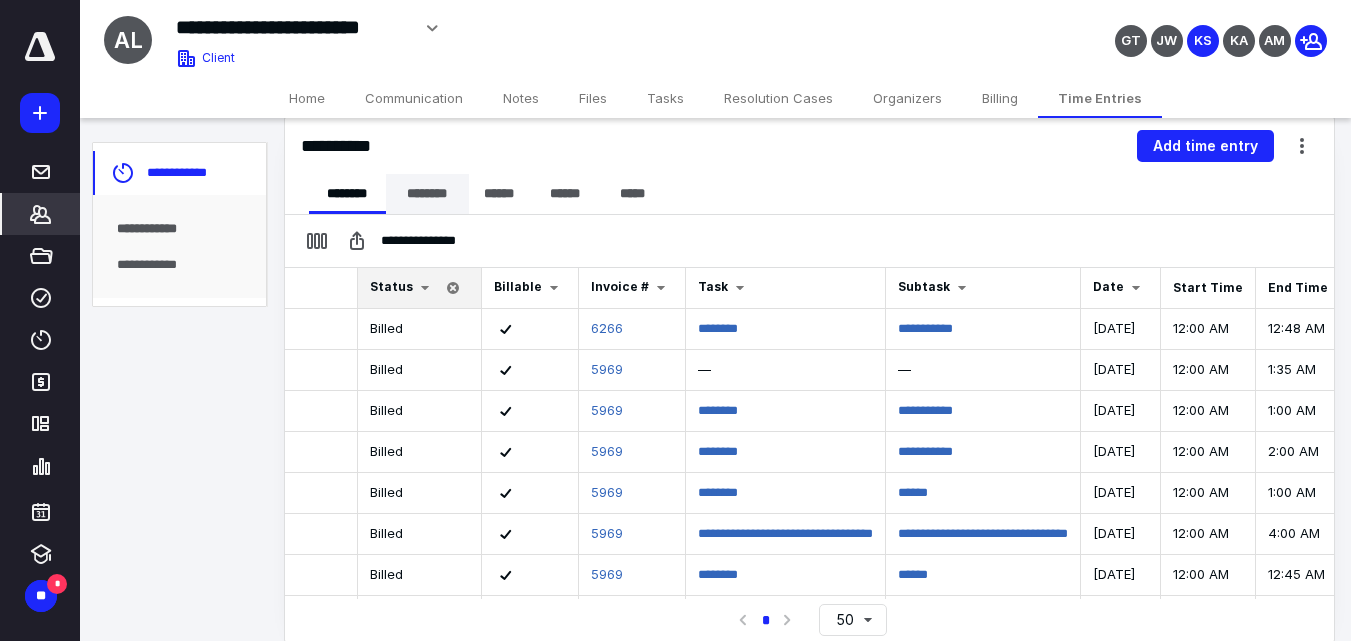 click on "********" at bounding box center (427, 194) 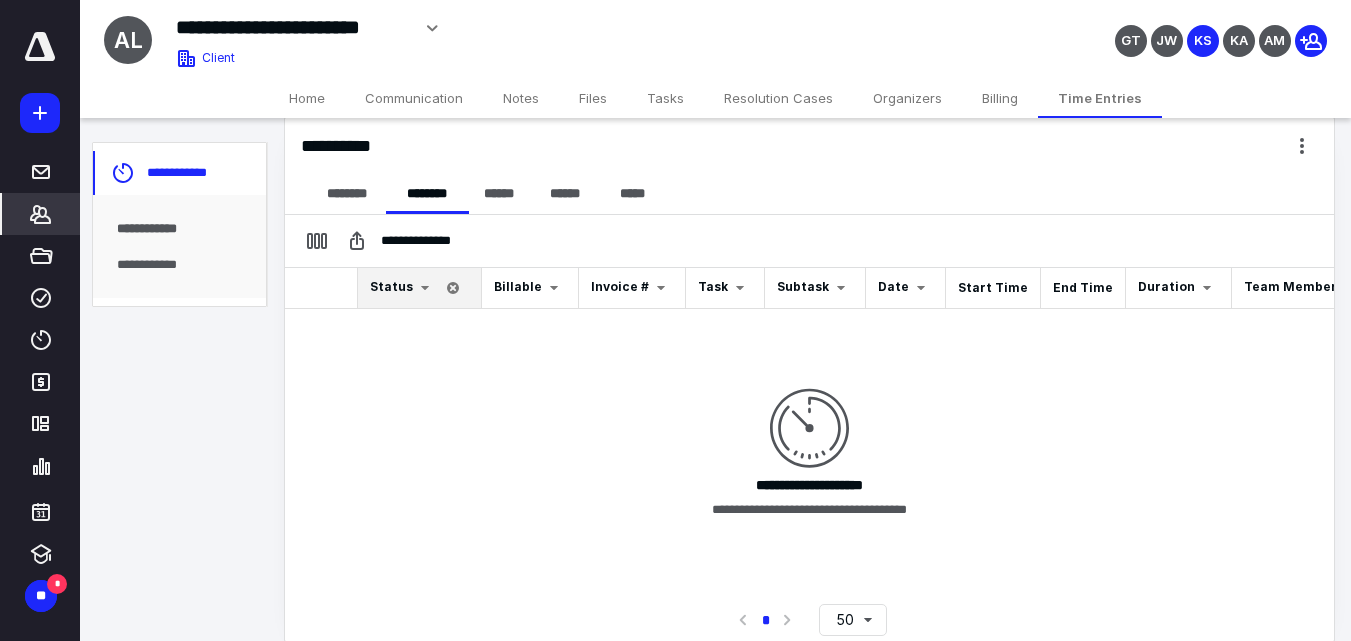 click on "******" at bounding box center [499, 194] 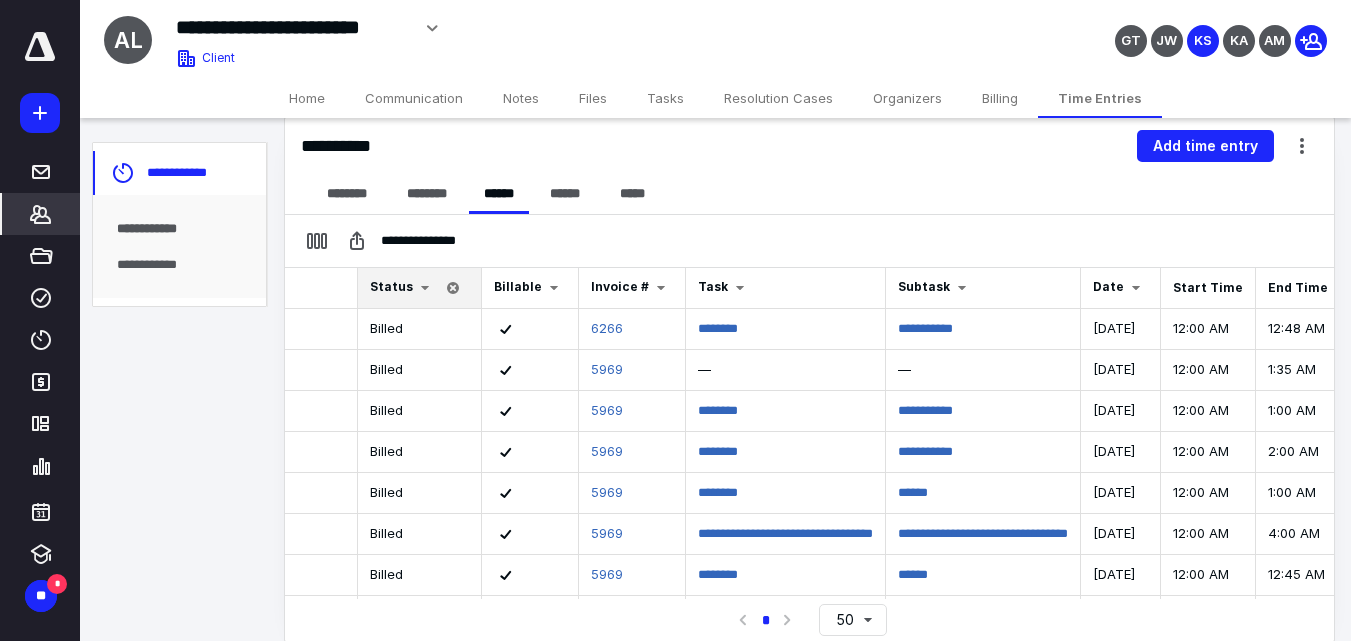 click on "******" at bounding box center [564, 194] 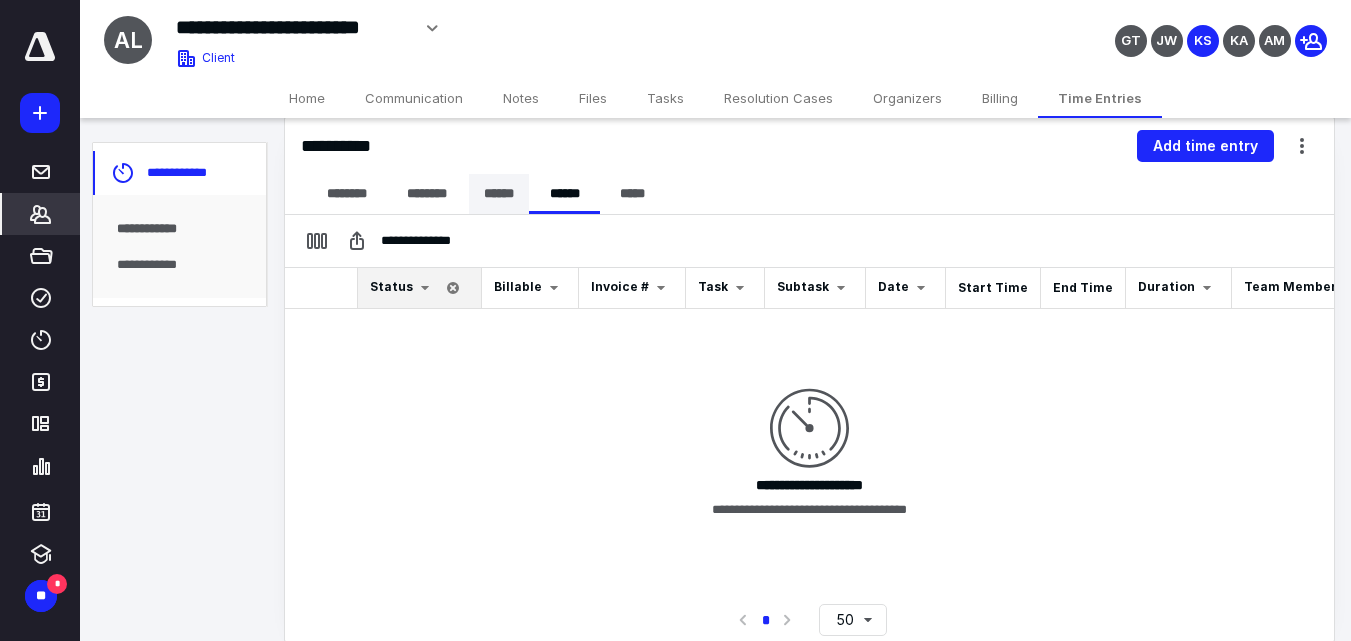 click on "******" at bounding box center [499, 194] 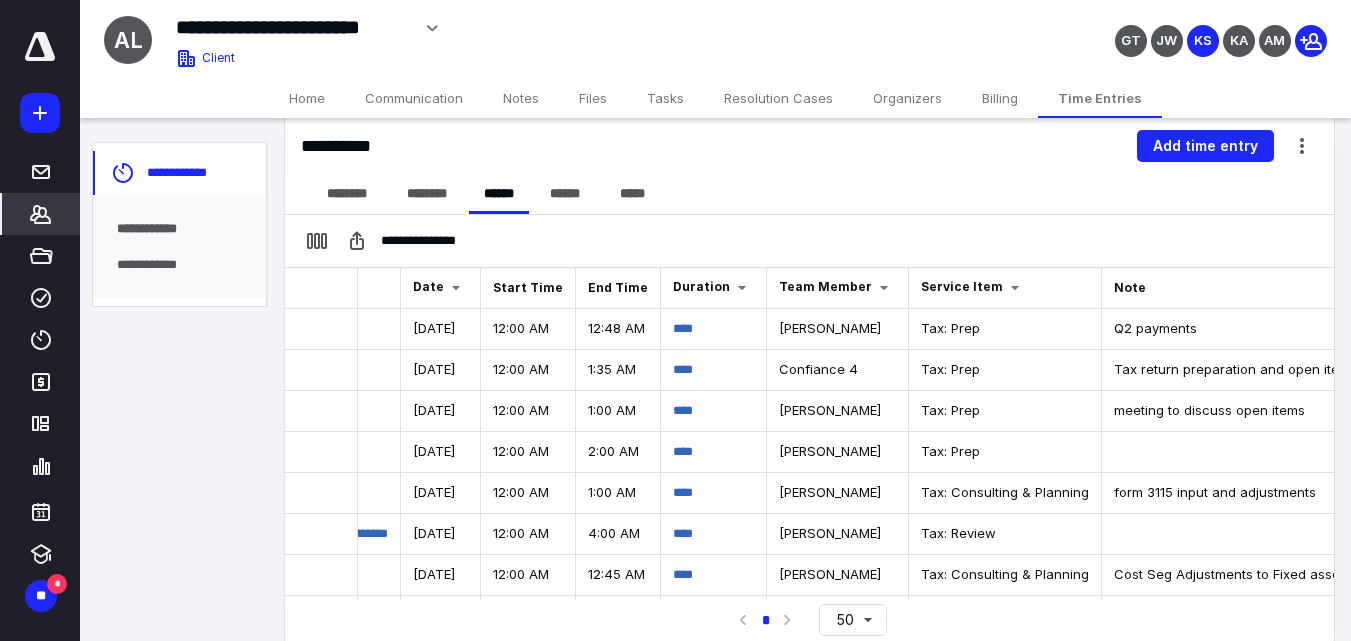 scroll, scrollTop: 0, scrollLeft: 765, axis: horizontal 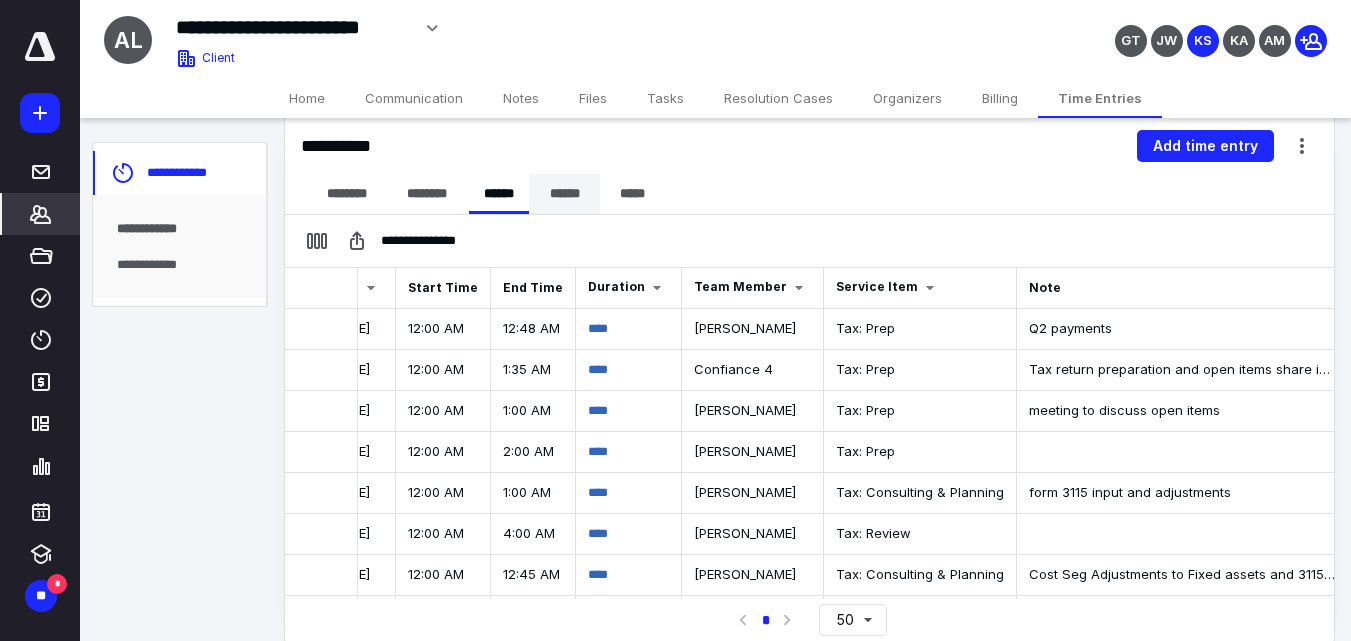 click on "******" at bounding box center [564, 194] 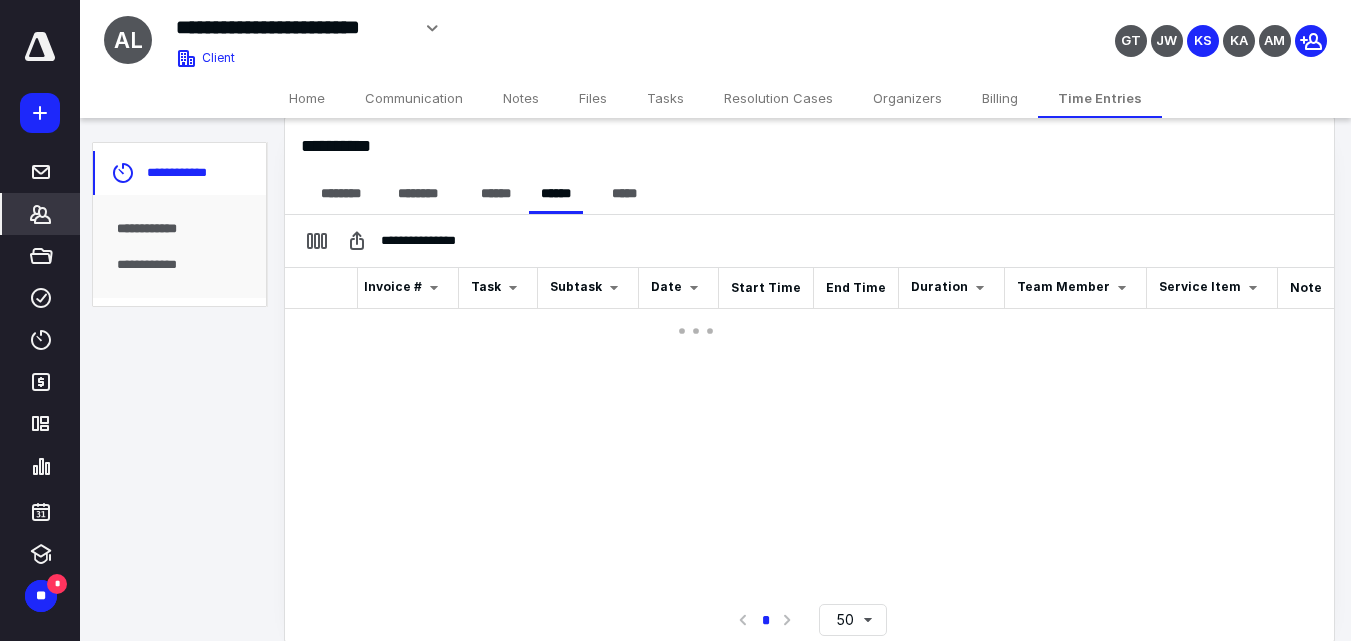 scroll, scrollTop: 0, scrollLeft: 159, axis: horizontal 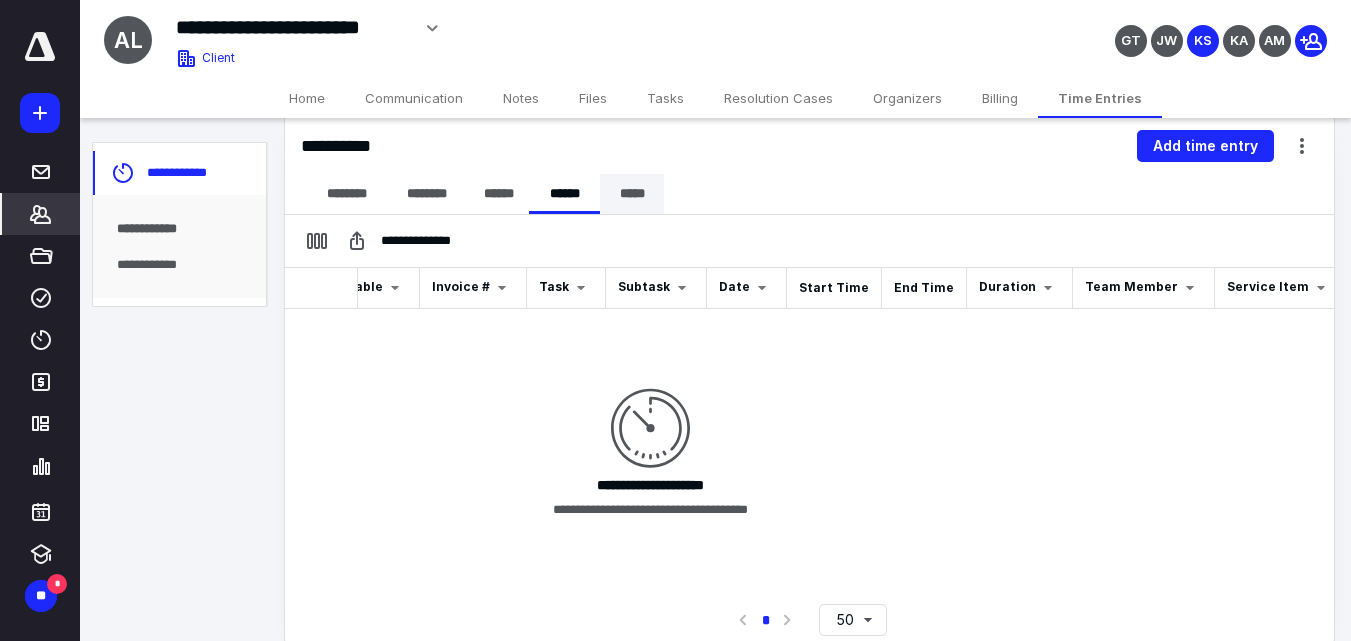 click on "*****" at bounding box center (632, 194) 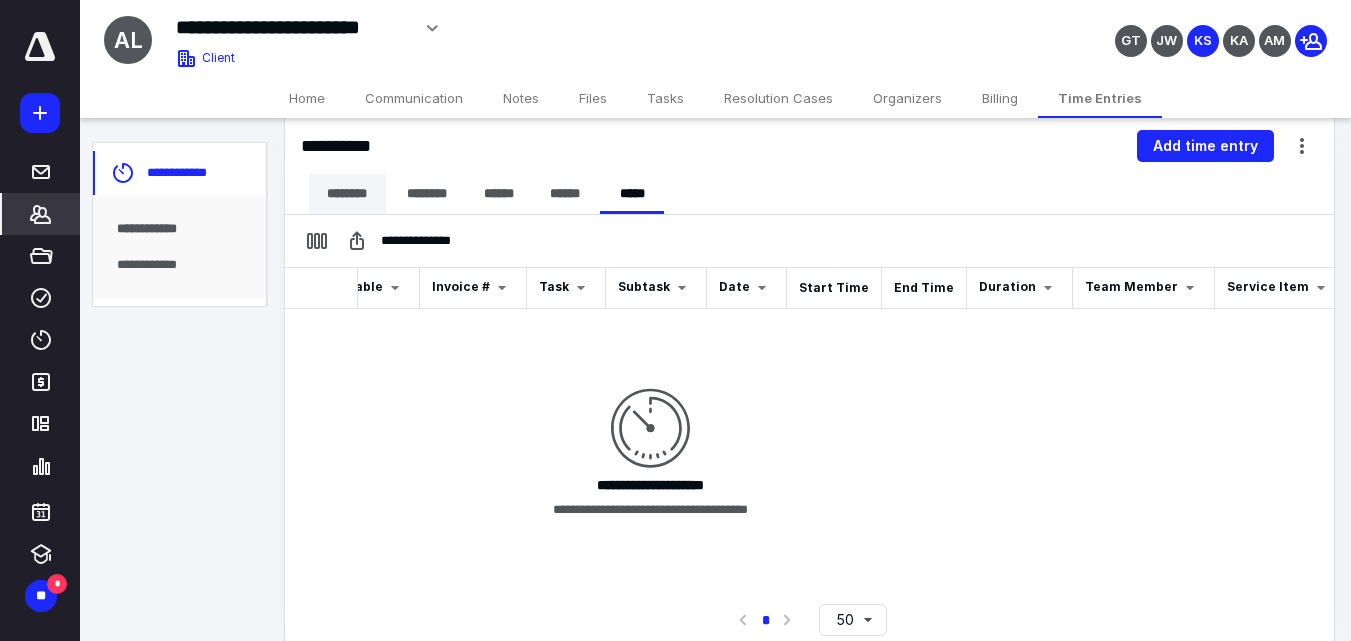 click on "********" at bounding box center [347, 194] 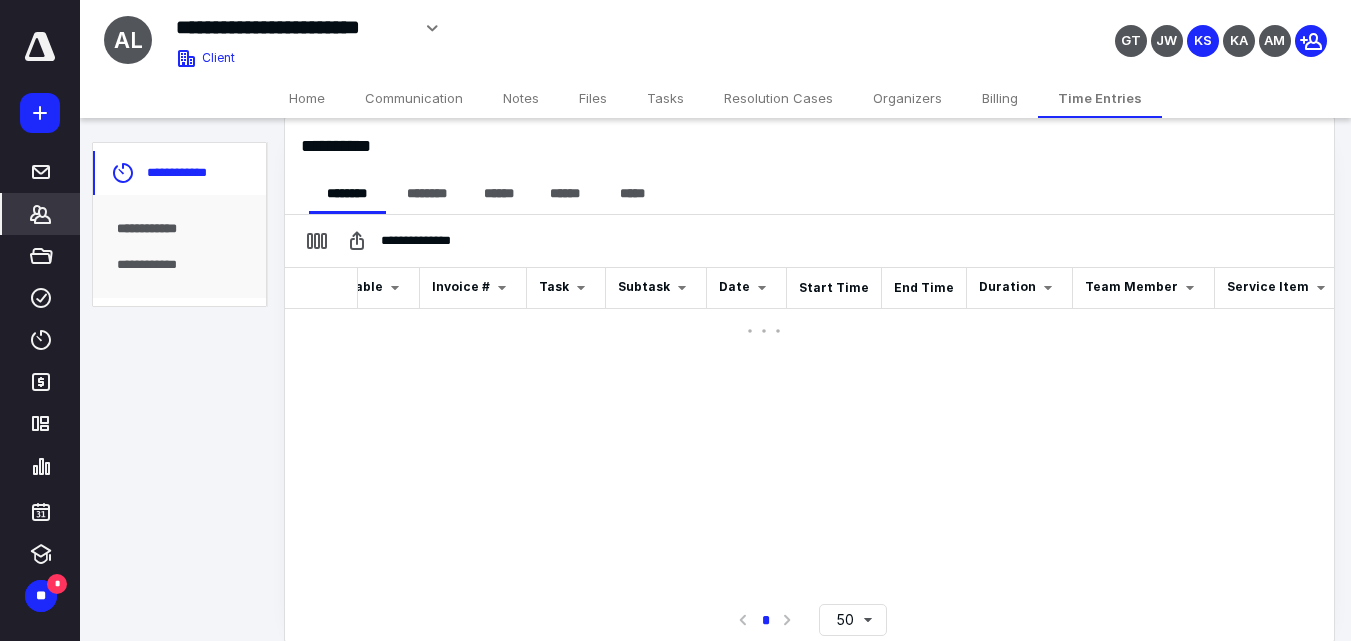 checkbox on "true" 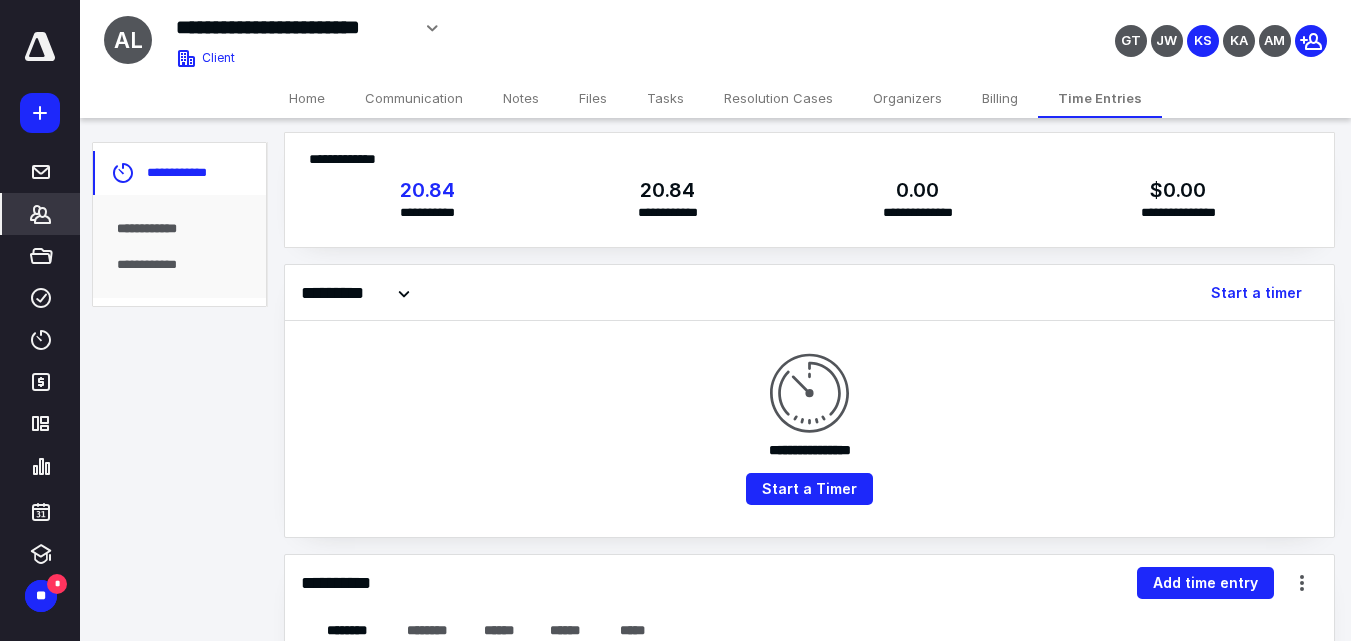 scroll, scrollTop: 0, scrollLeft: 0, axis: both 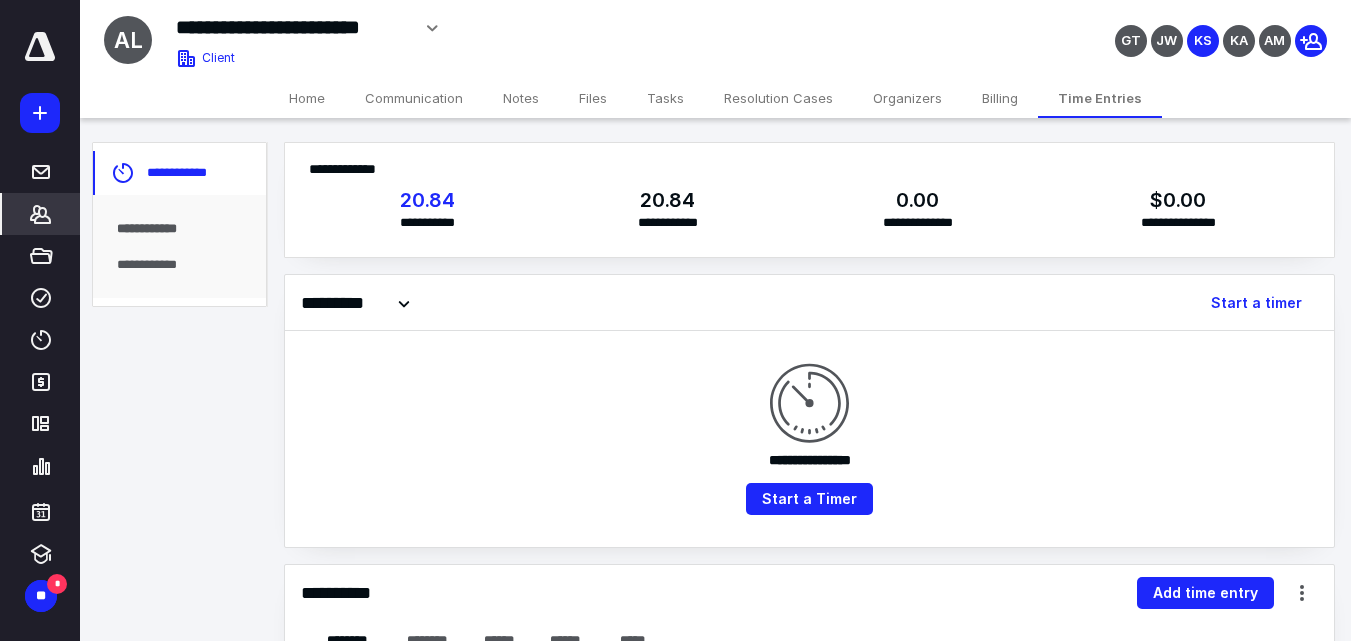 click on "Home" at bounding box center (307, 98) 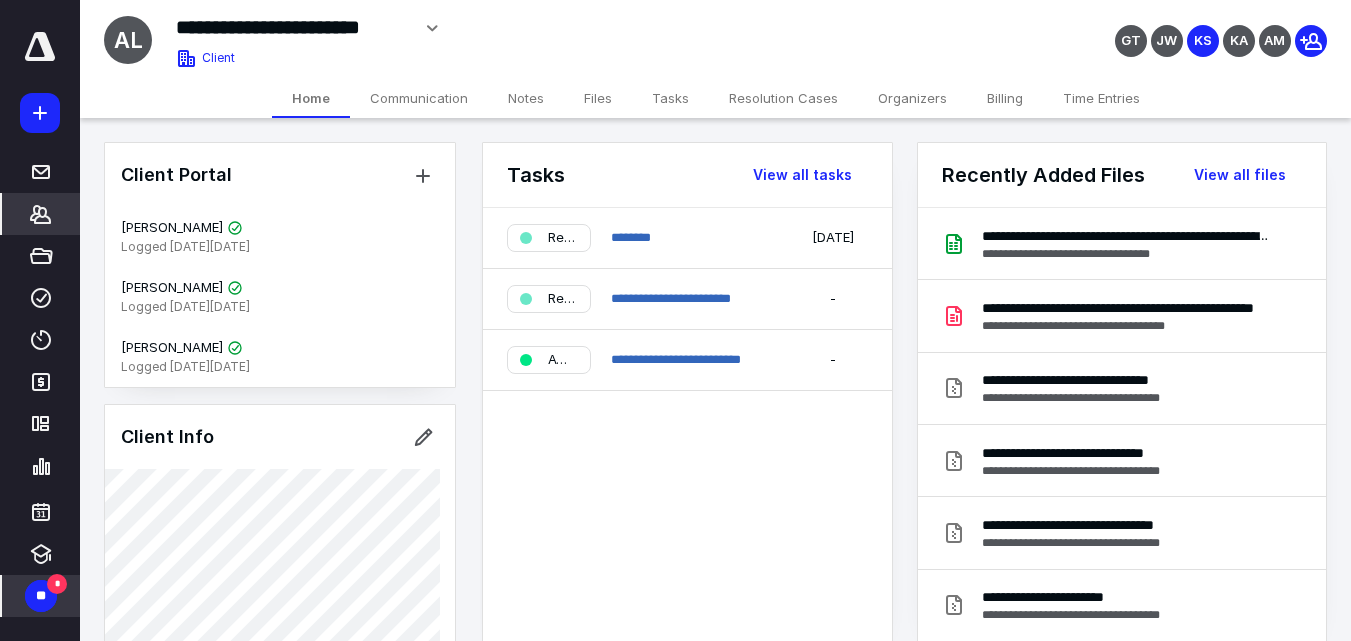 click on "** *" at bounding box center (41, 596) 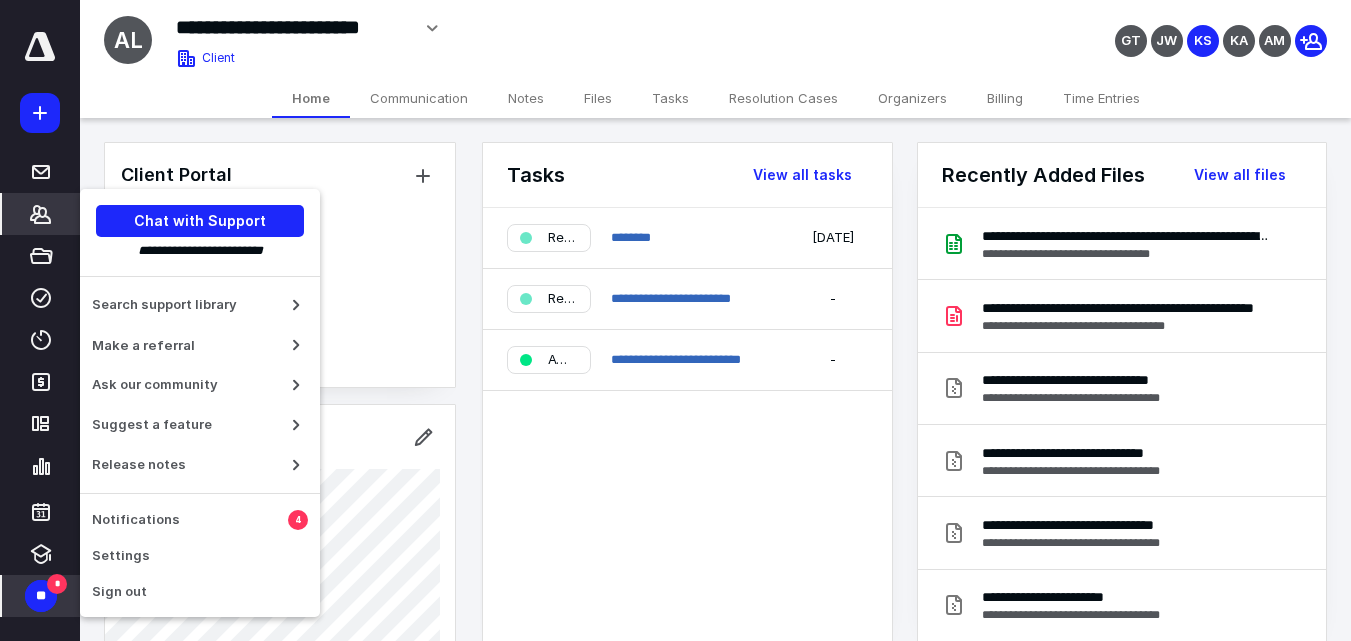 click on "**" at bounding box center [41, 596] 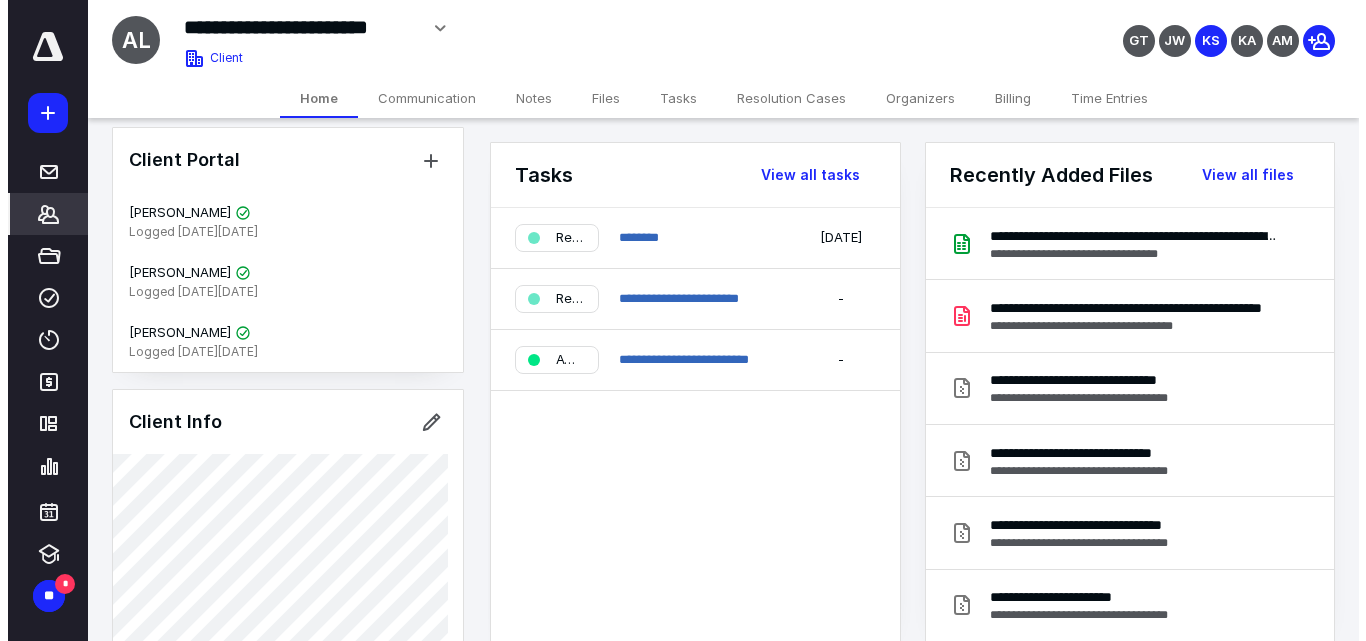 scroll, scrollTop: 0, scrollLeft: 0, axis: both 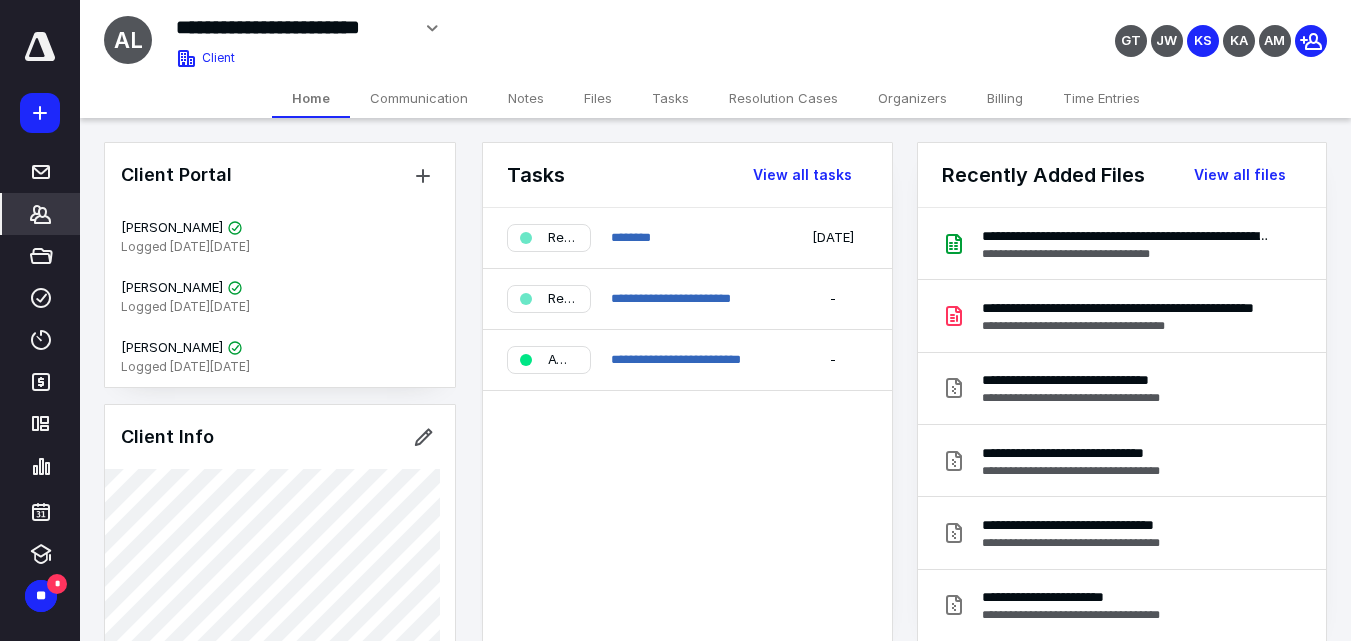 click on "AL" at bounding box center (128, 40) 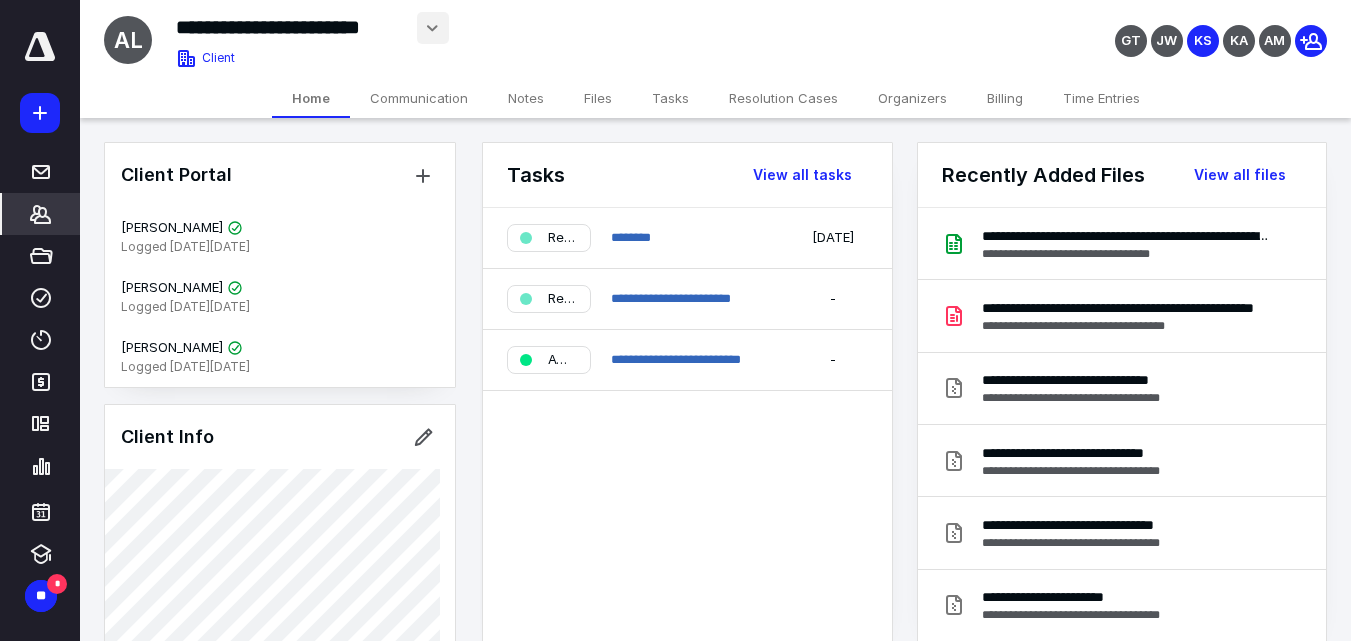 click at bounding box center (433, 28) 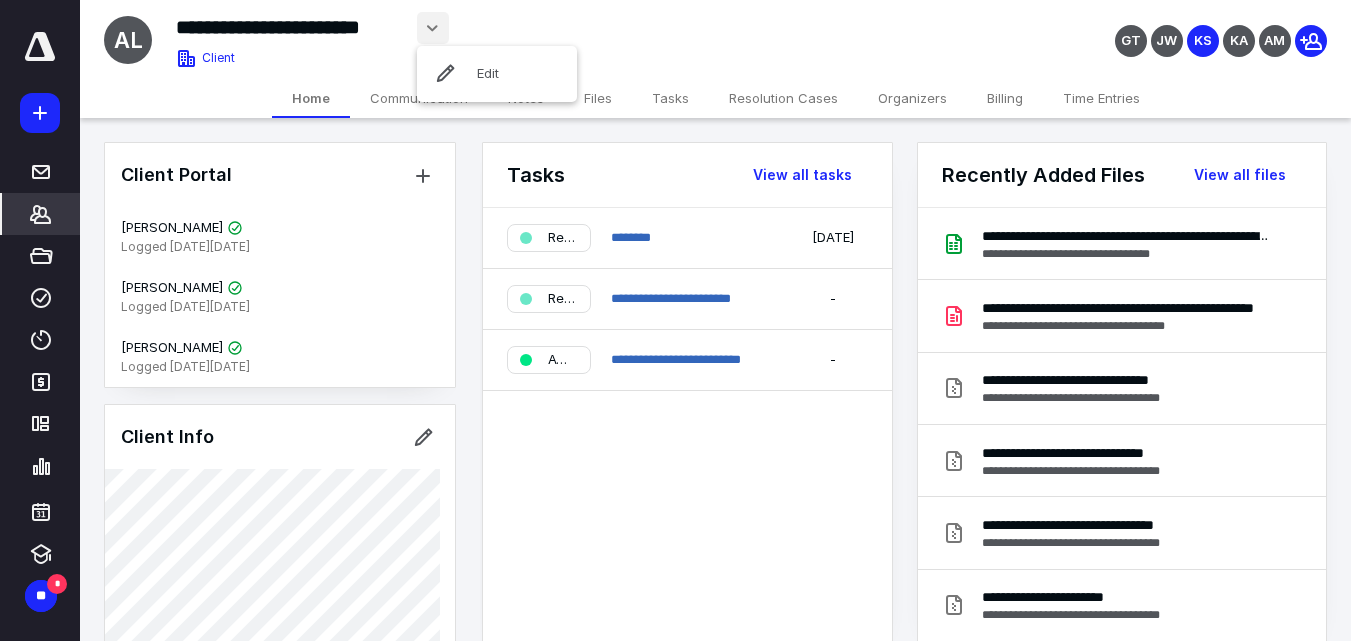 click on "**********" at bounding box center (544, 28) 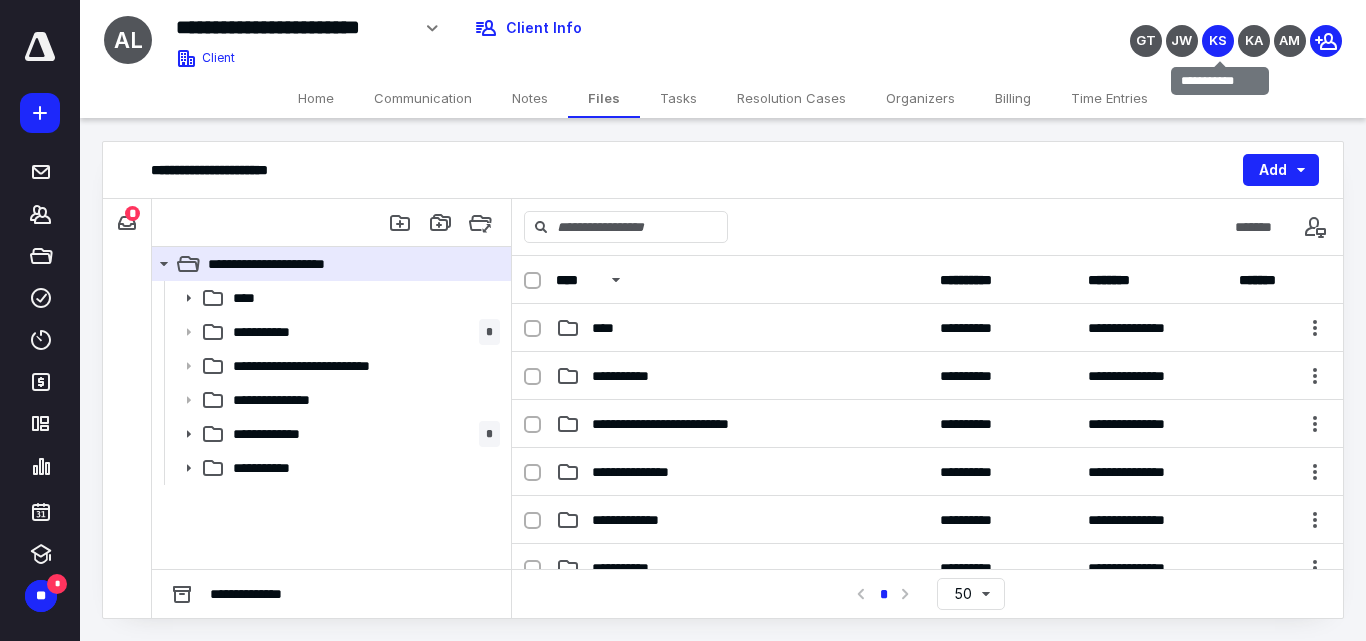 click on "KS" at bounding box center [1218, 41] 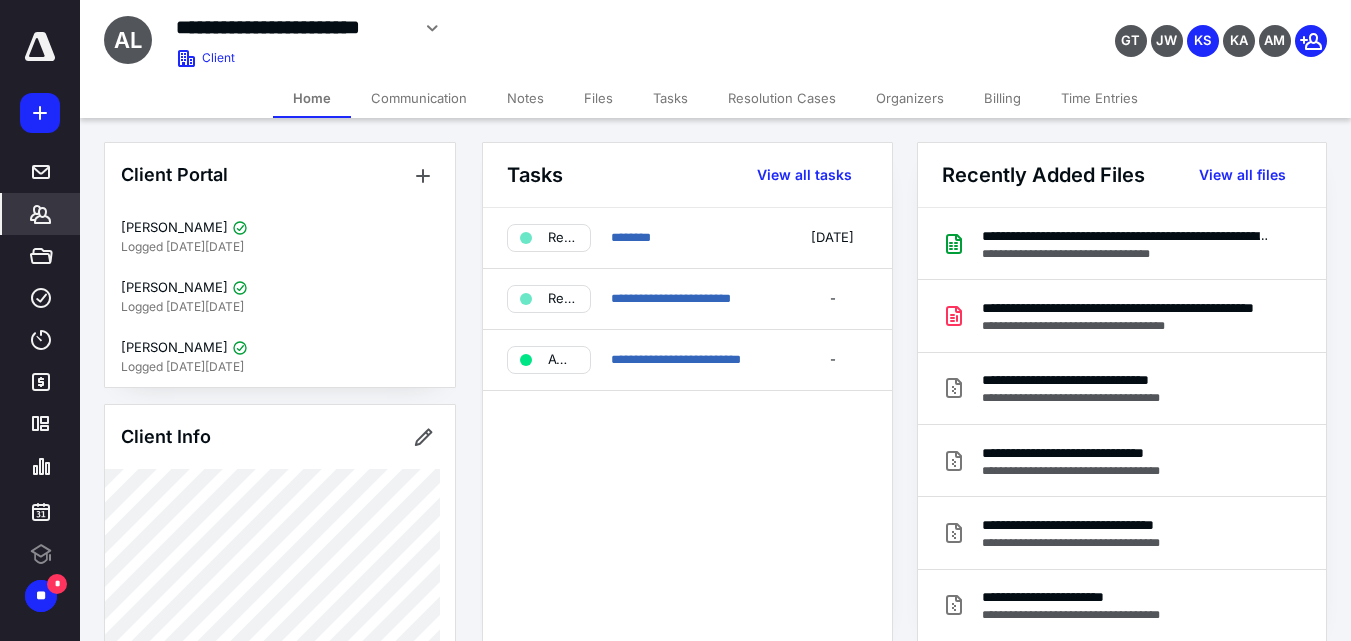 scroll, scrollTop: 0, scrollLeft: 0, axis: both 